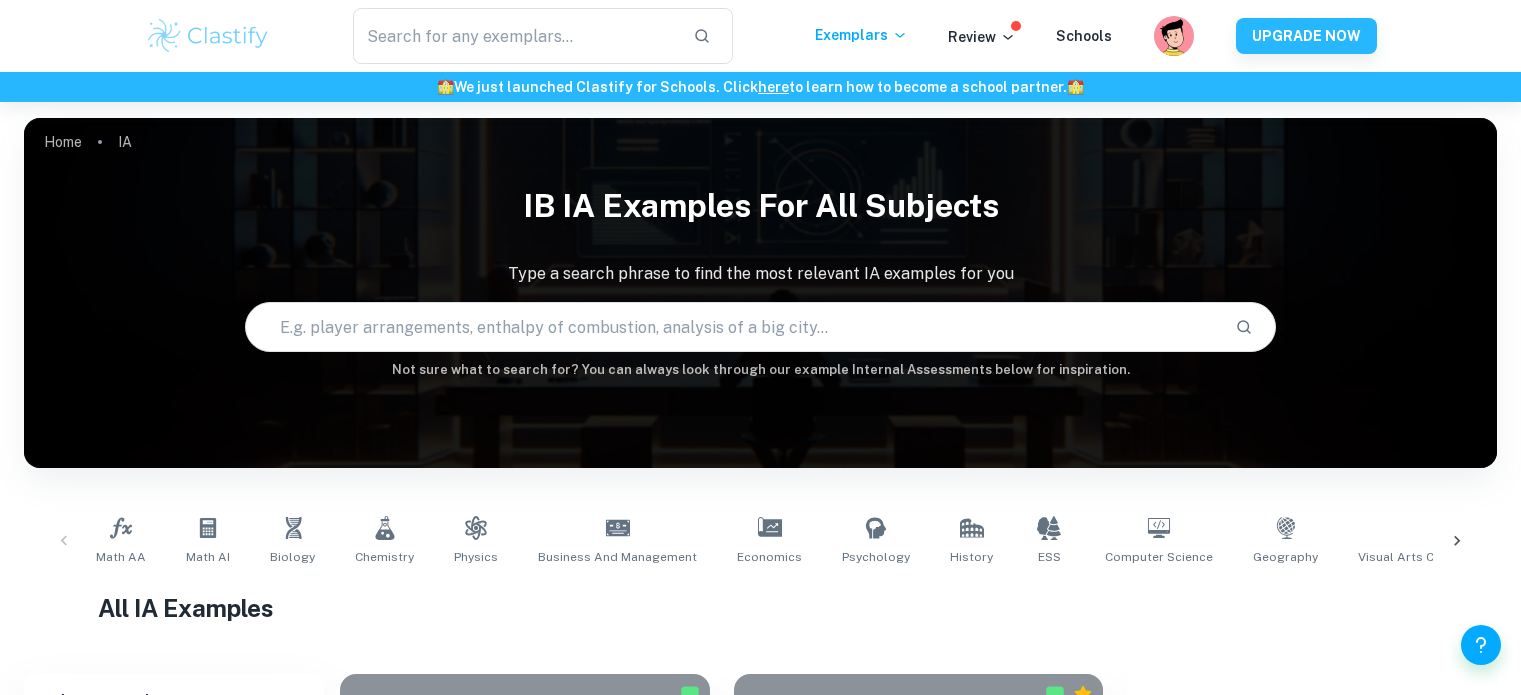 scroll, scrollTop: 0, scrollLeft: 0, axis: both 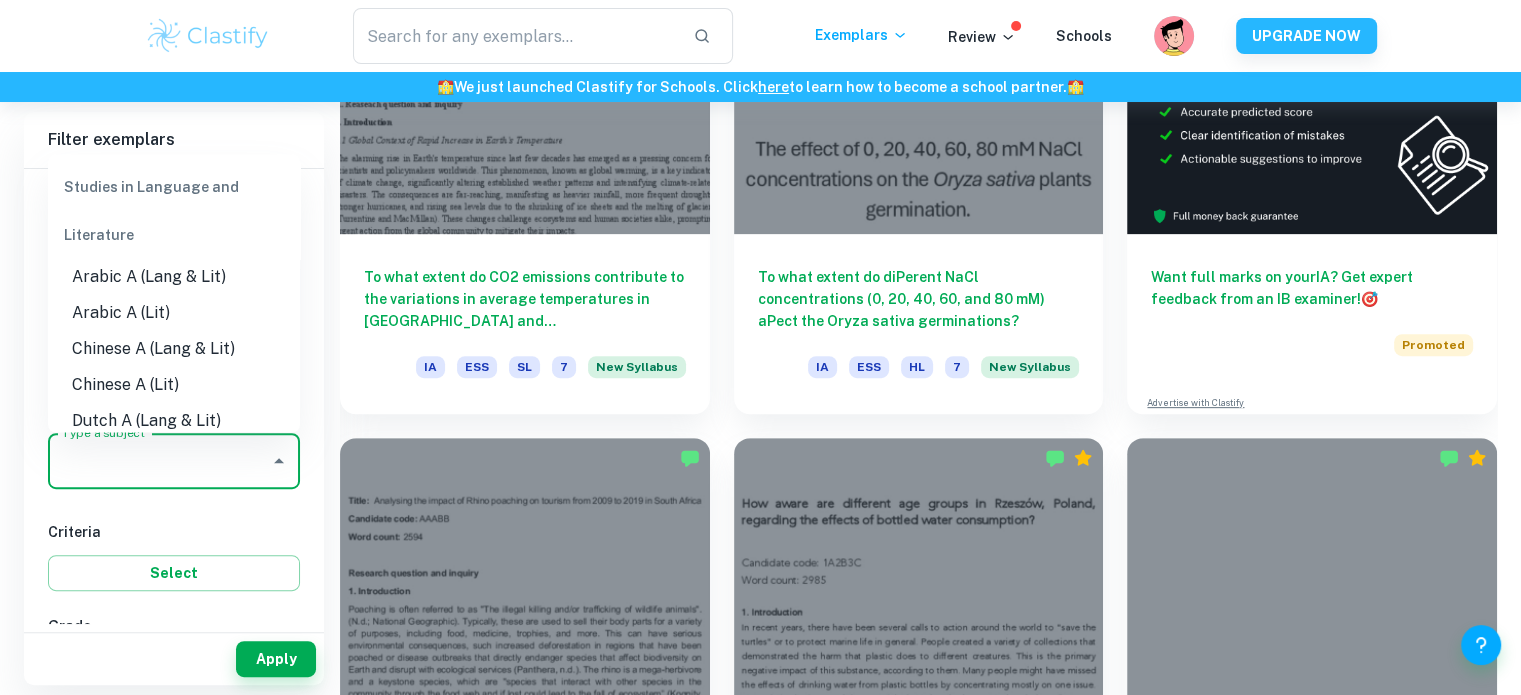 click on "Type a subject" at bounding box center (159, 461) 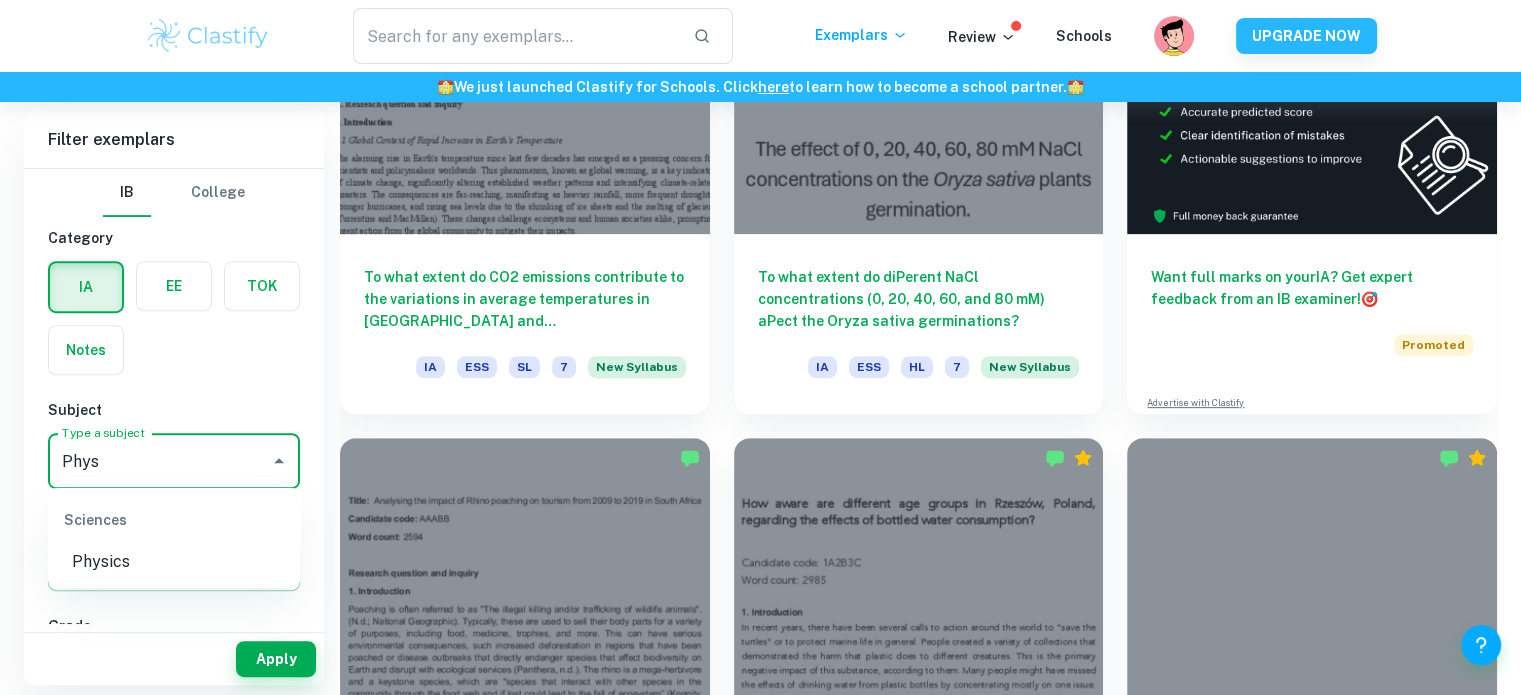 click on "Physics" at bounding box center [174, 562] 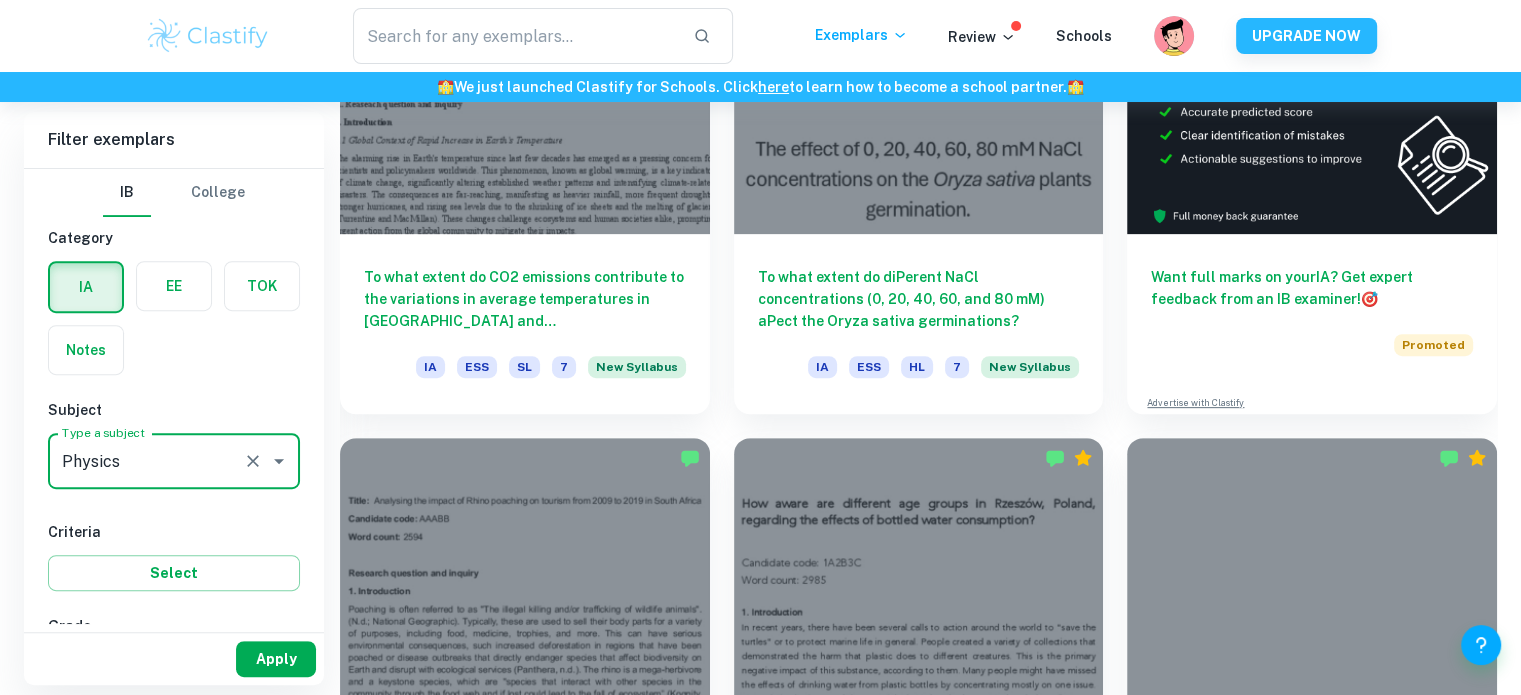 type on "Physics" 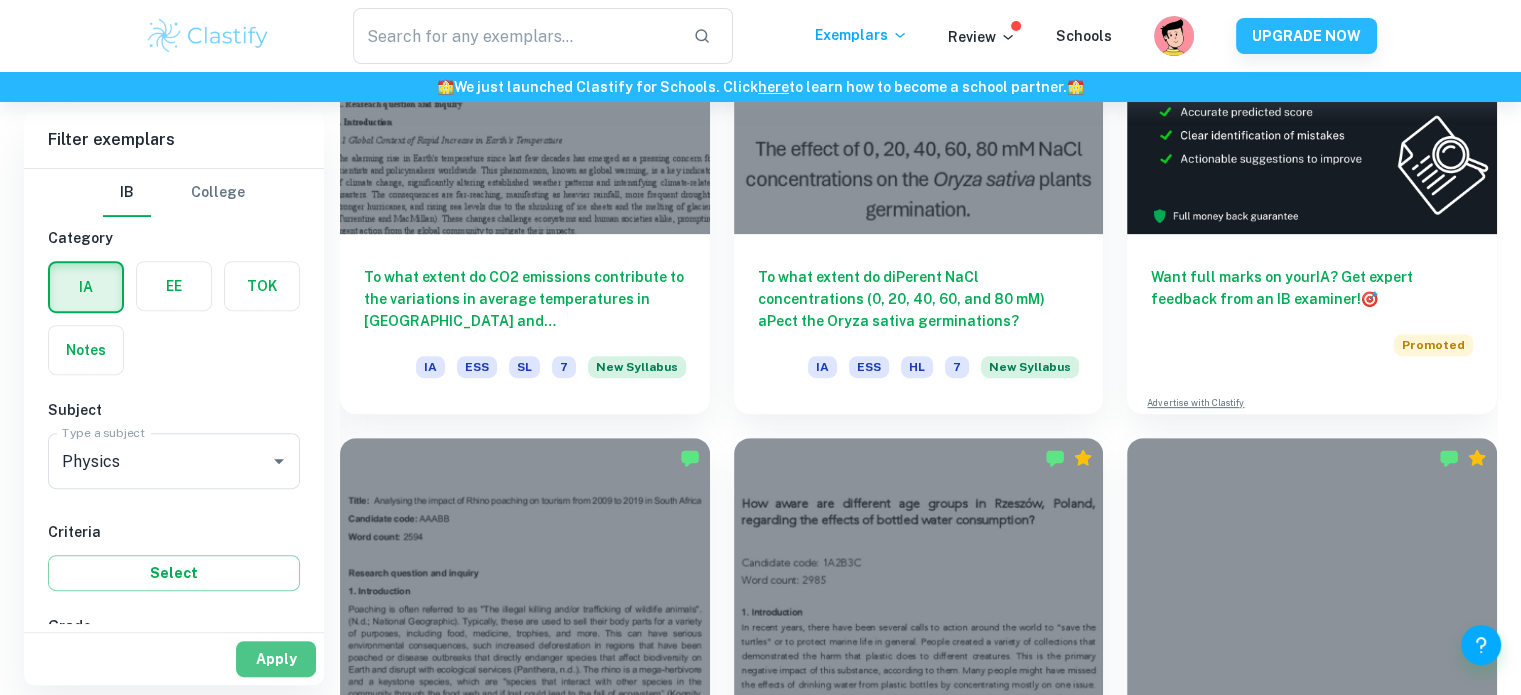 click on "Apply" at bounding box center [276, 659] 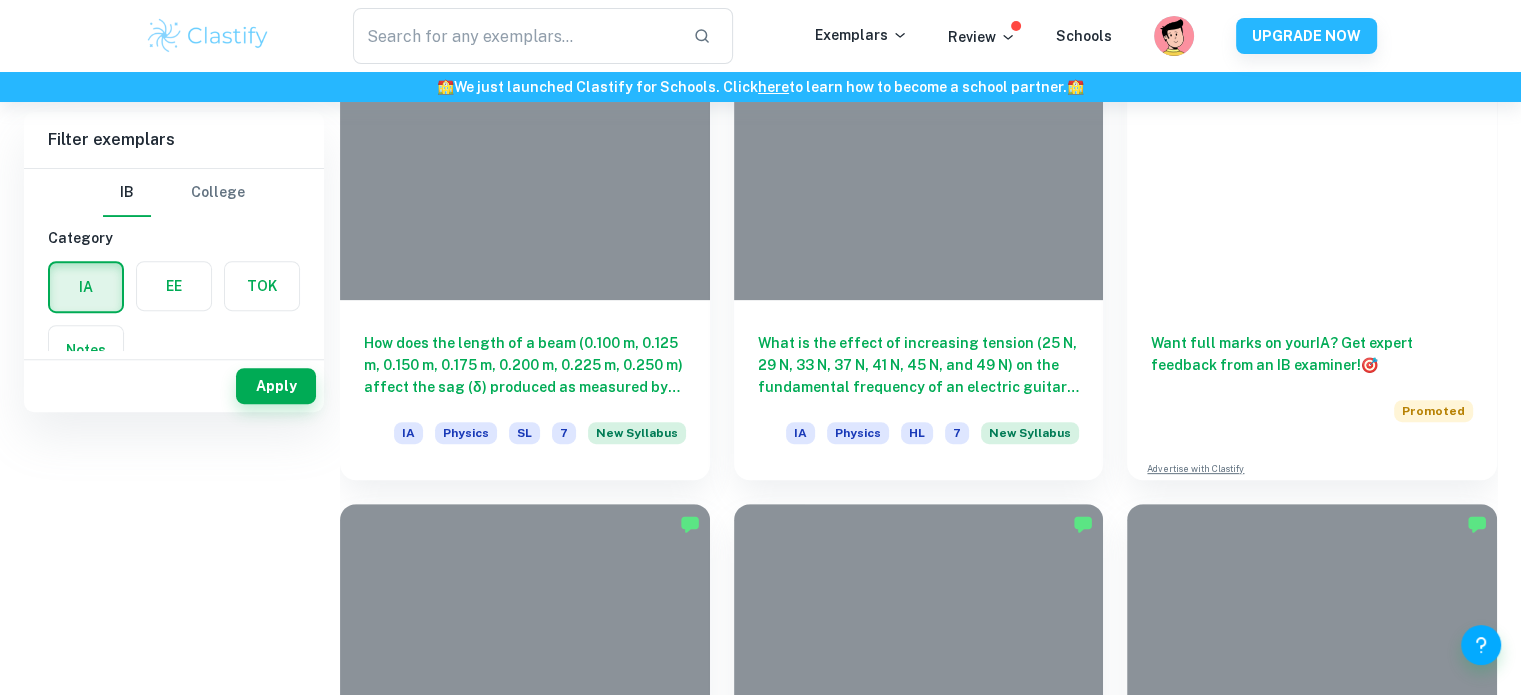 scroll, scrollTop: 0, scrollLeft: 0, axis: both 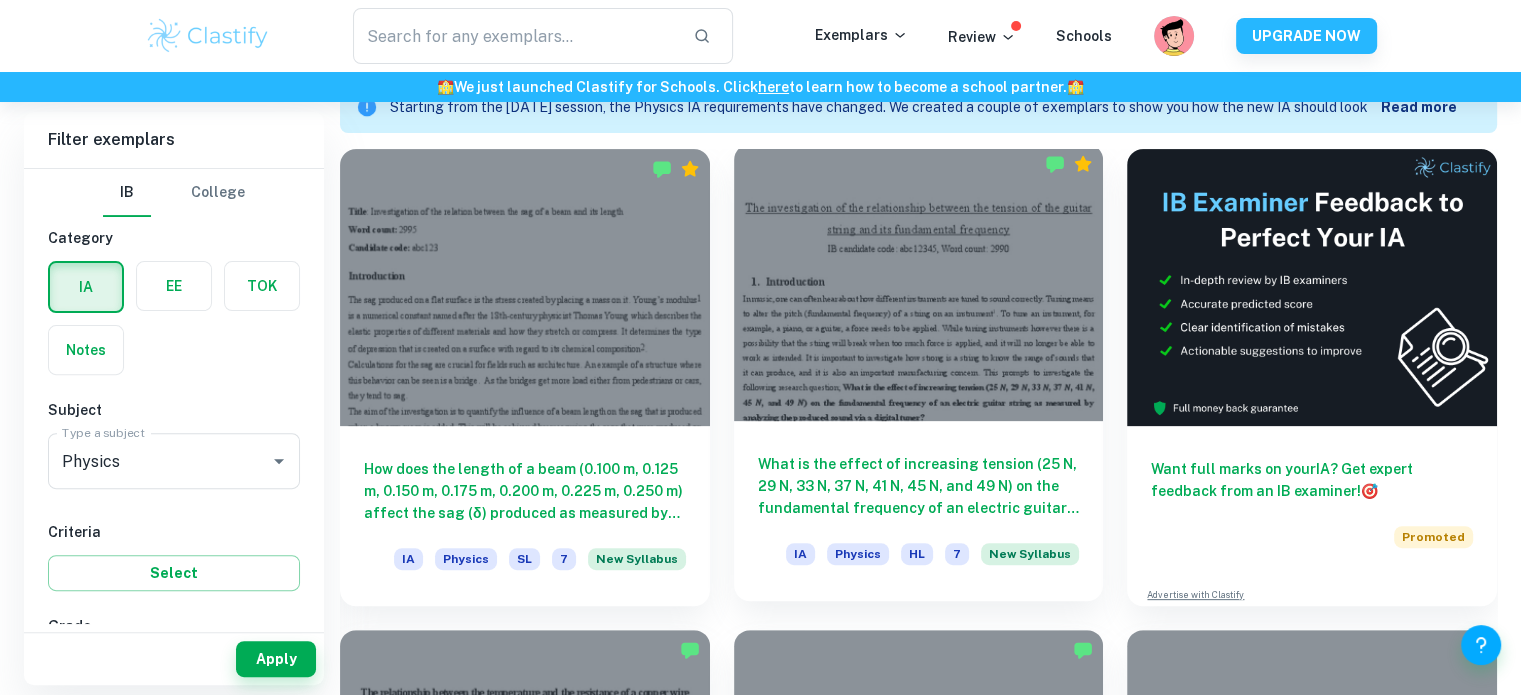 click at bounding box center [919, 282] 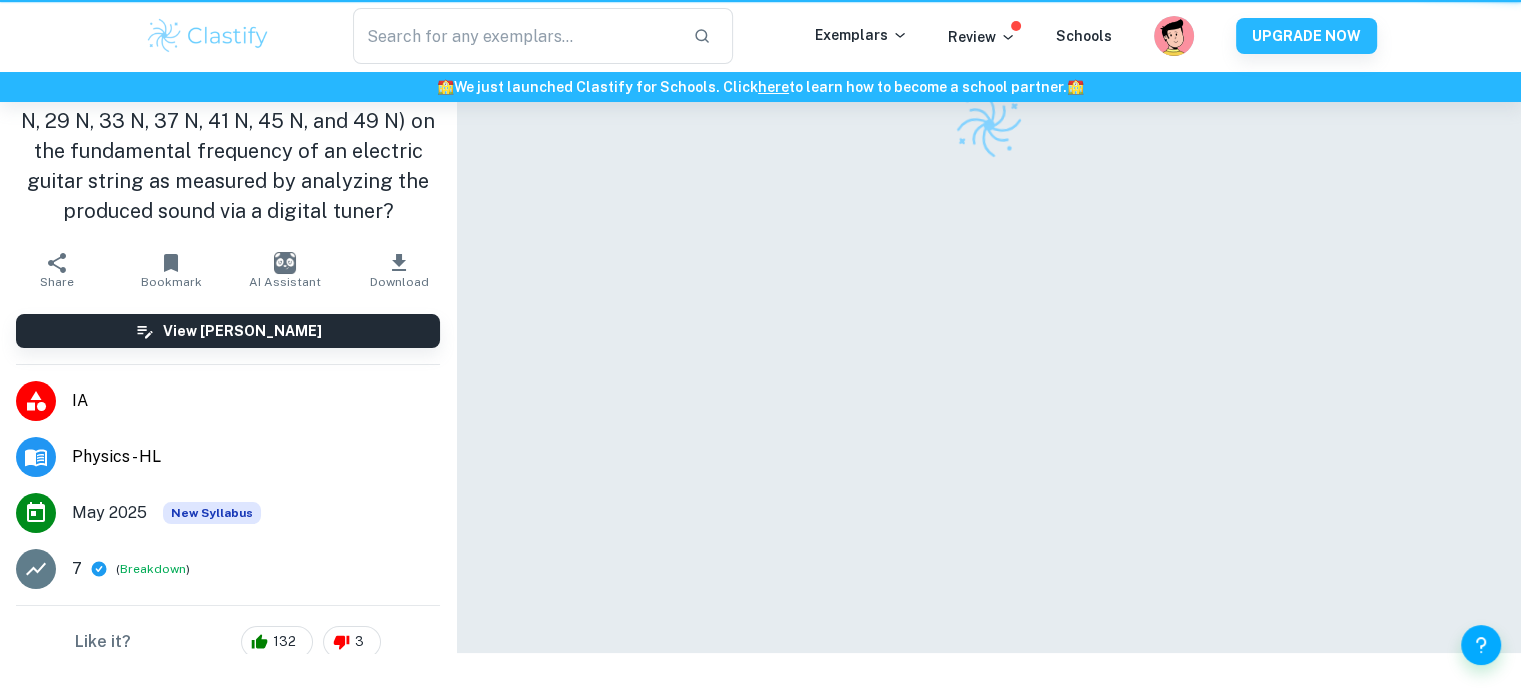 scroll, scrollTop: 0, scrollLeft: 0, axis: both 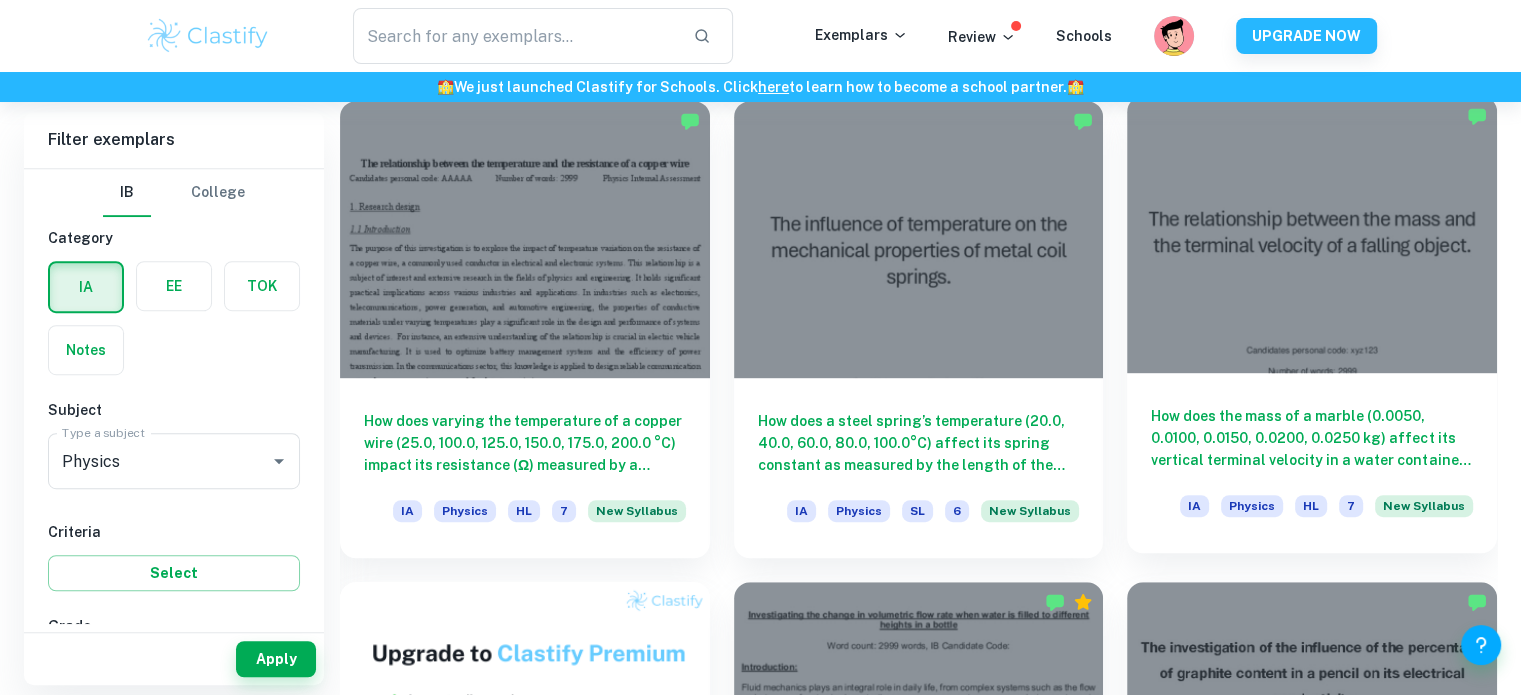 click at bounding box center [1312, 234] 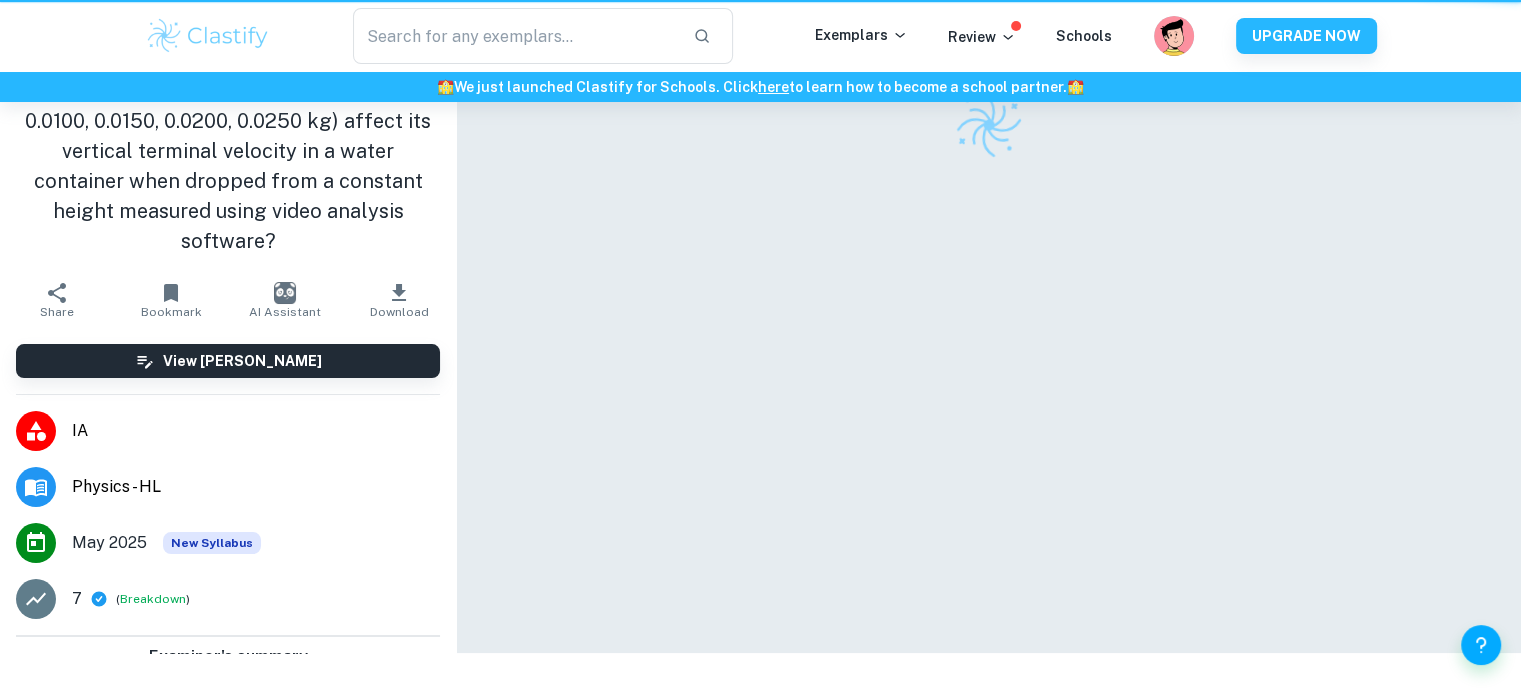 scroll, scrollTop: 0, scrollLeft: 0, axis: both 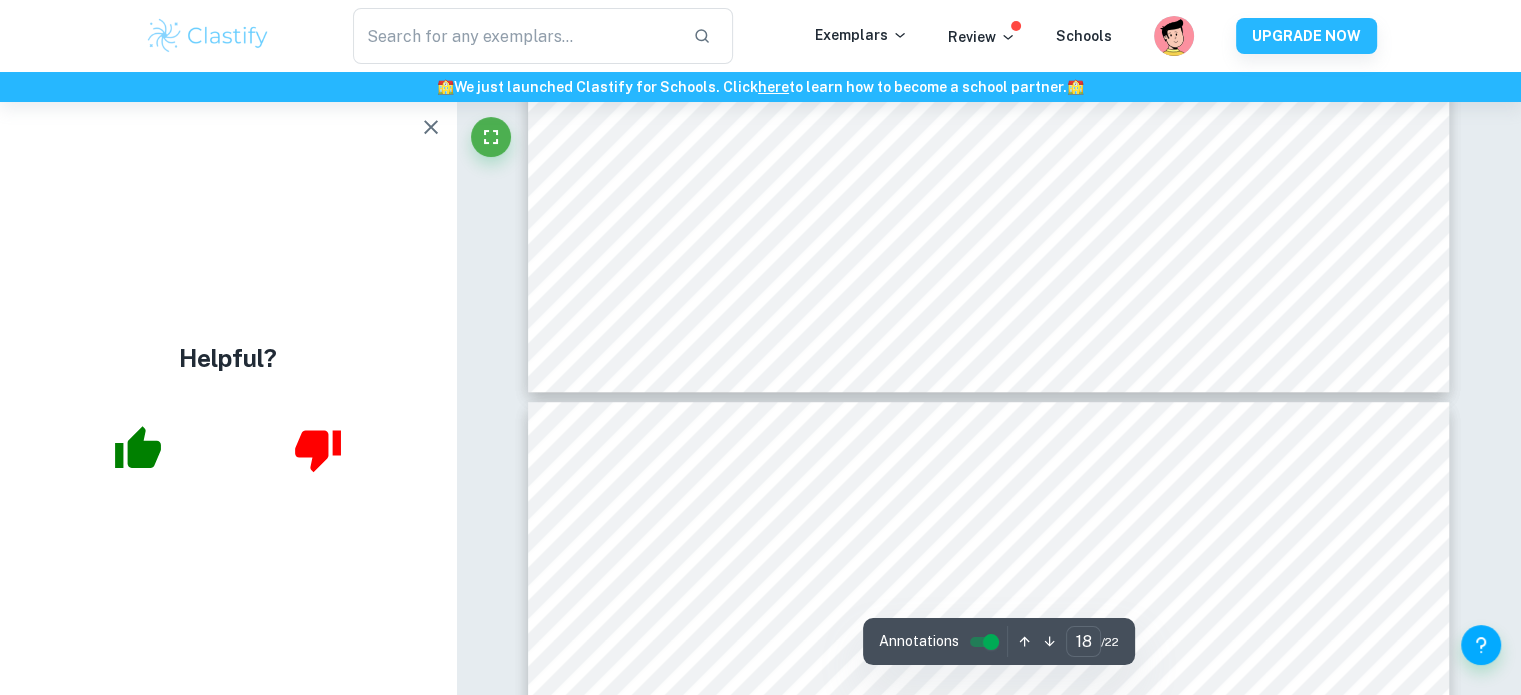 type on "19" 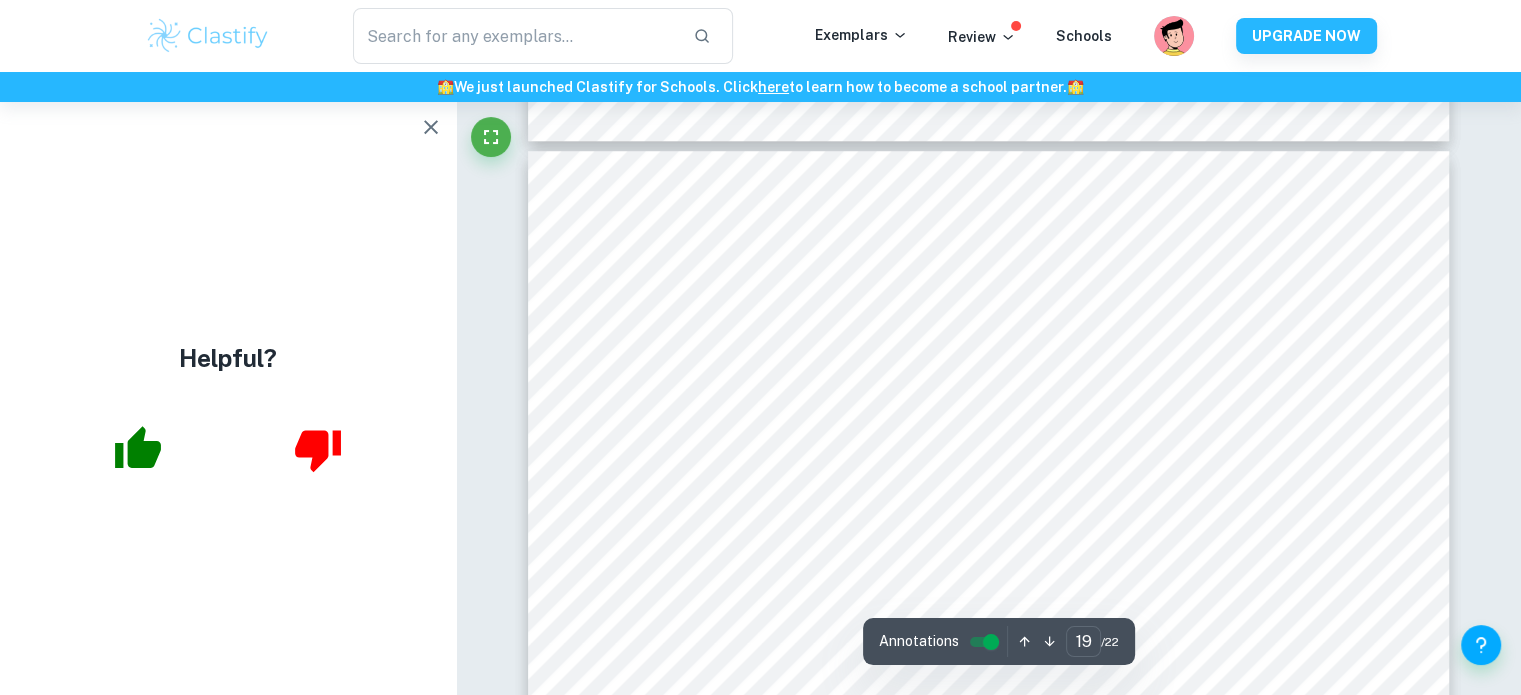scroll, scrollTop: 24222, scrollLeft: 0, axis: vertical 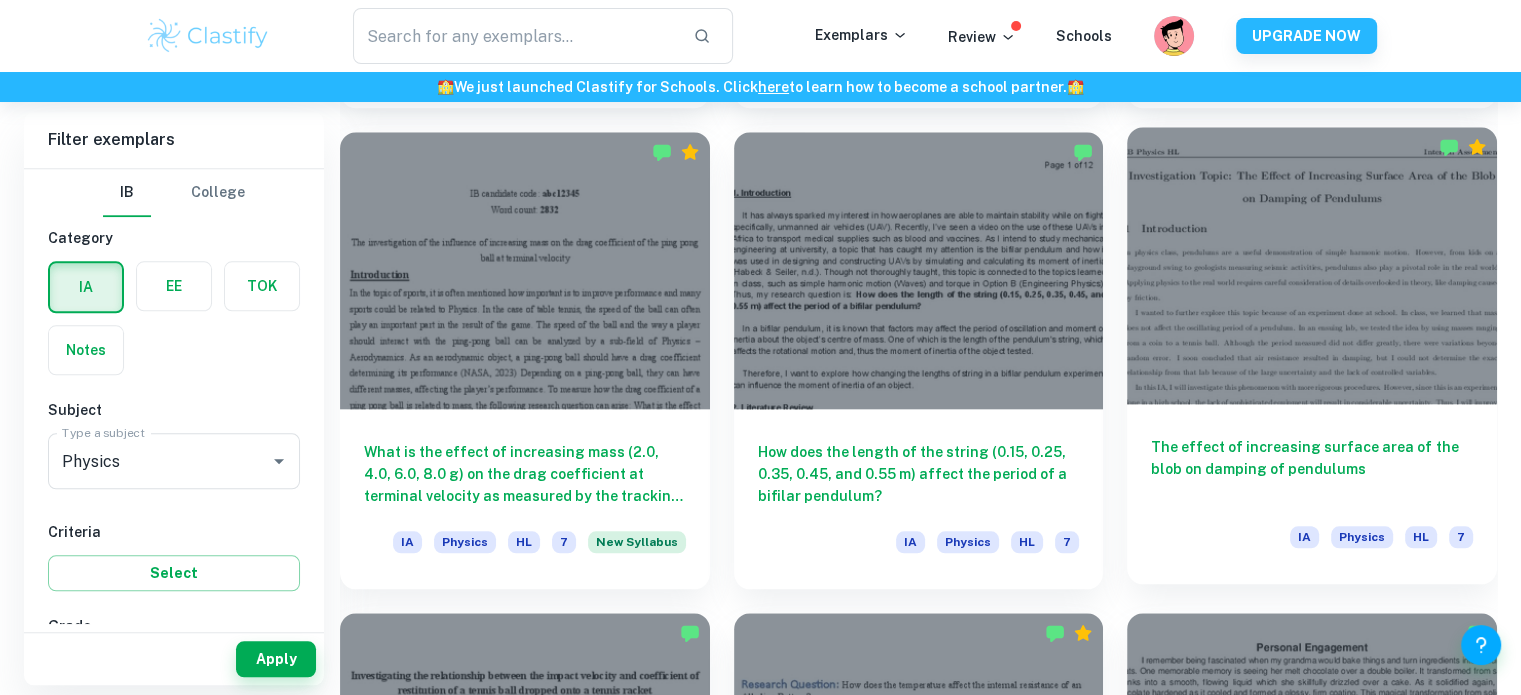 click at bounding box center [1312, 265] 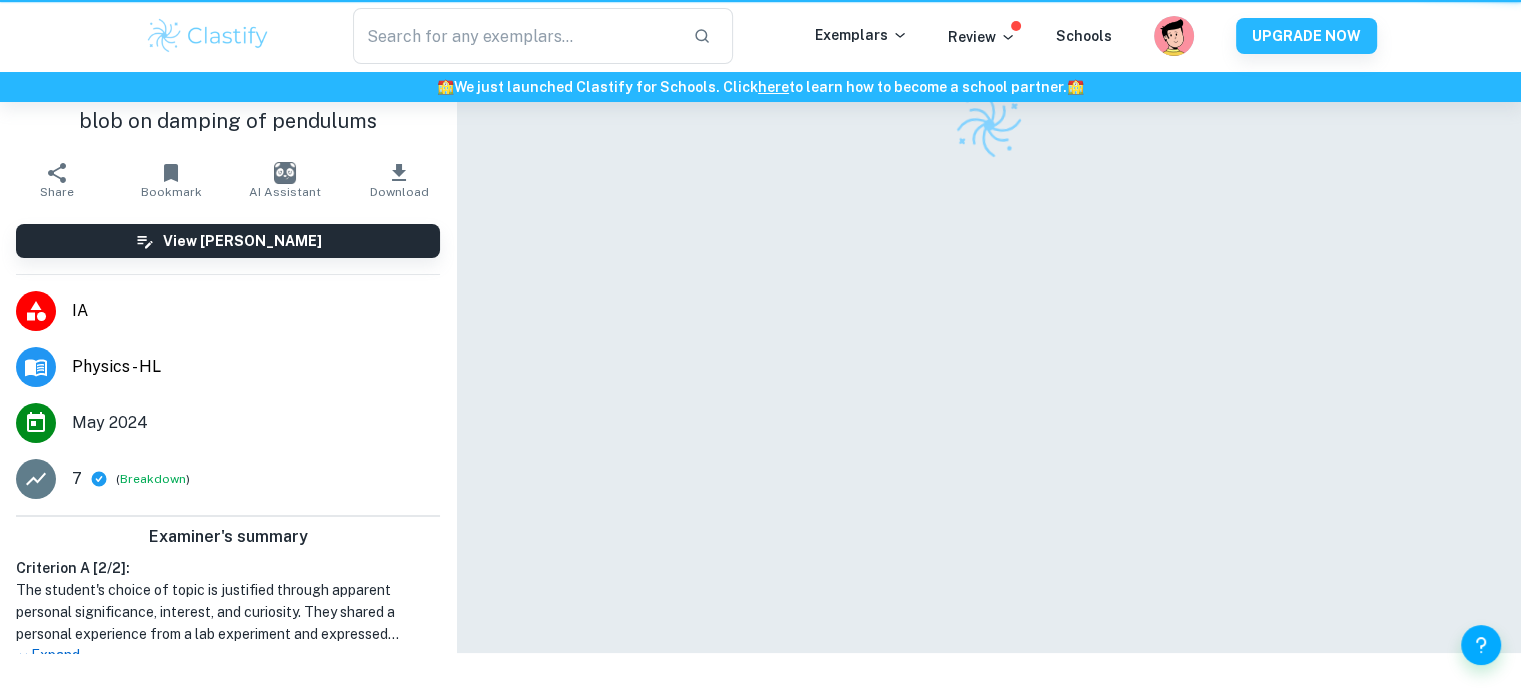 scroll, scrollTop: 0, scrollLeft: 0, axis: both 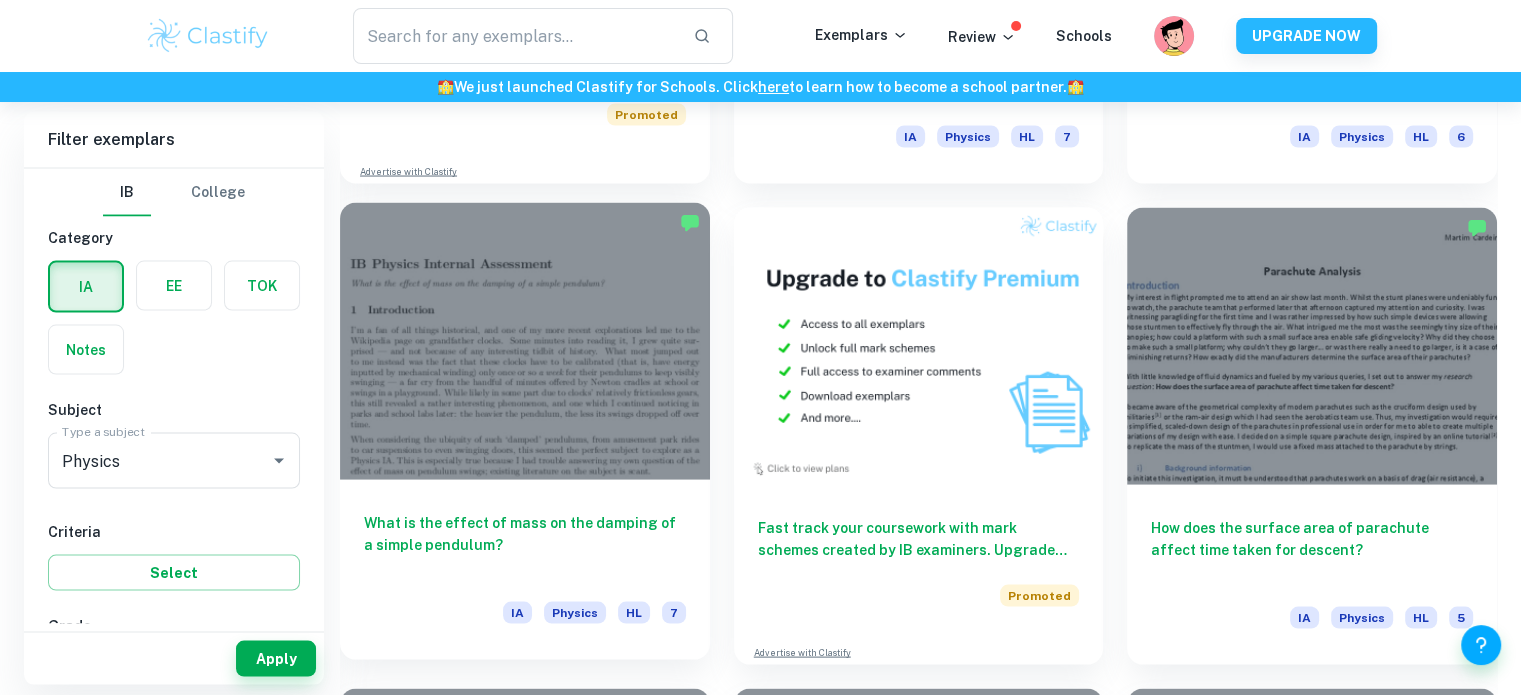 click at bounding box center [525, 341] 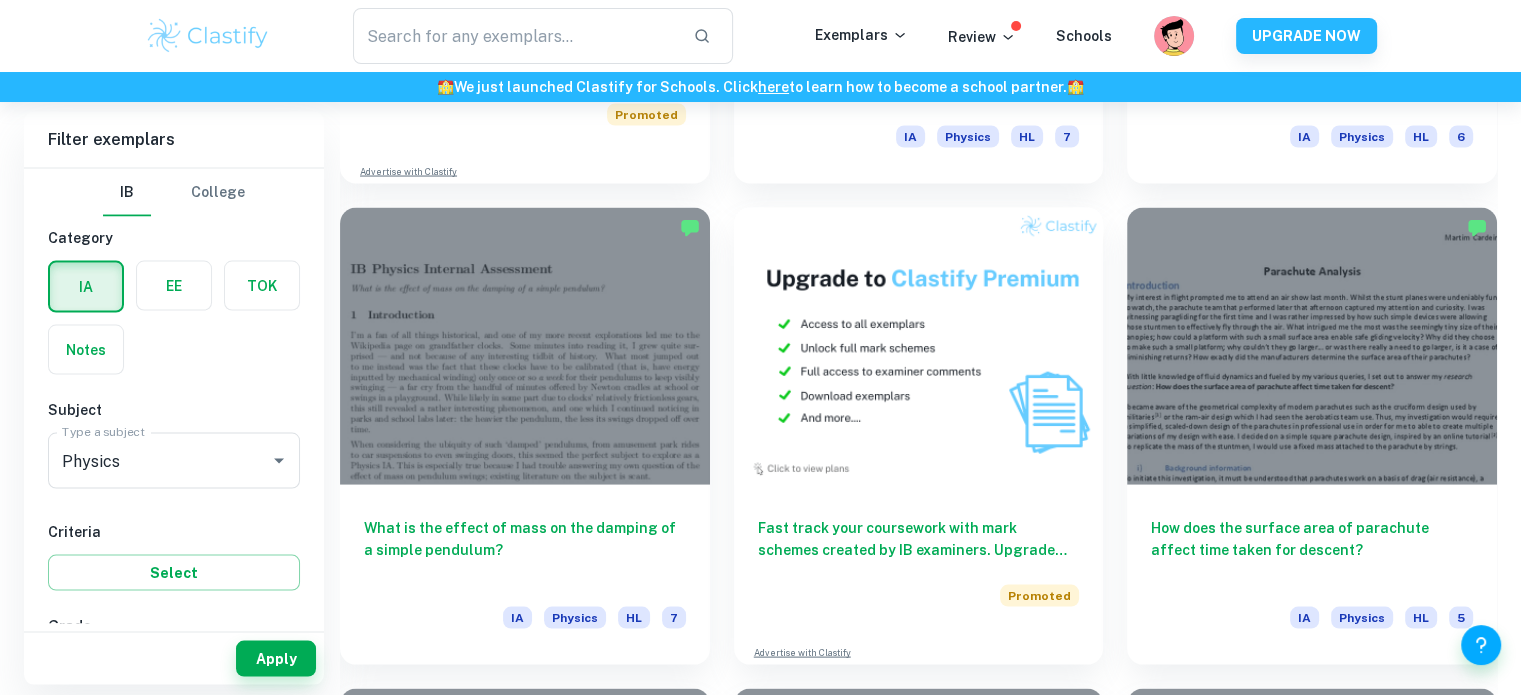 scroll, scrollTop: 0, scrollLeft: 0, axis: both 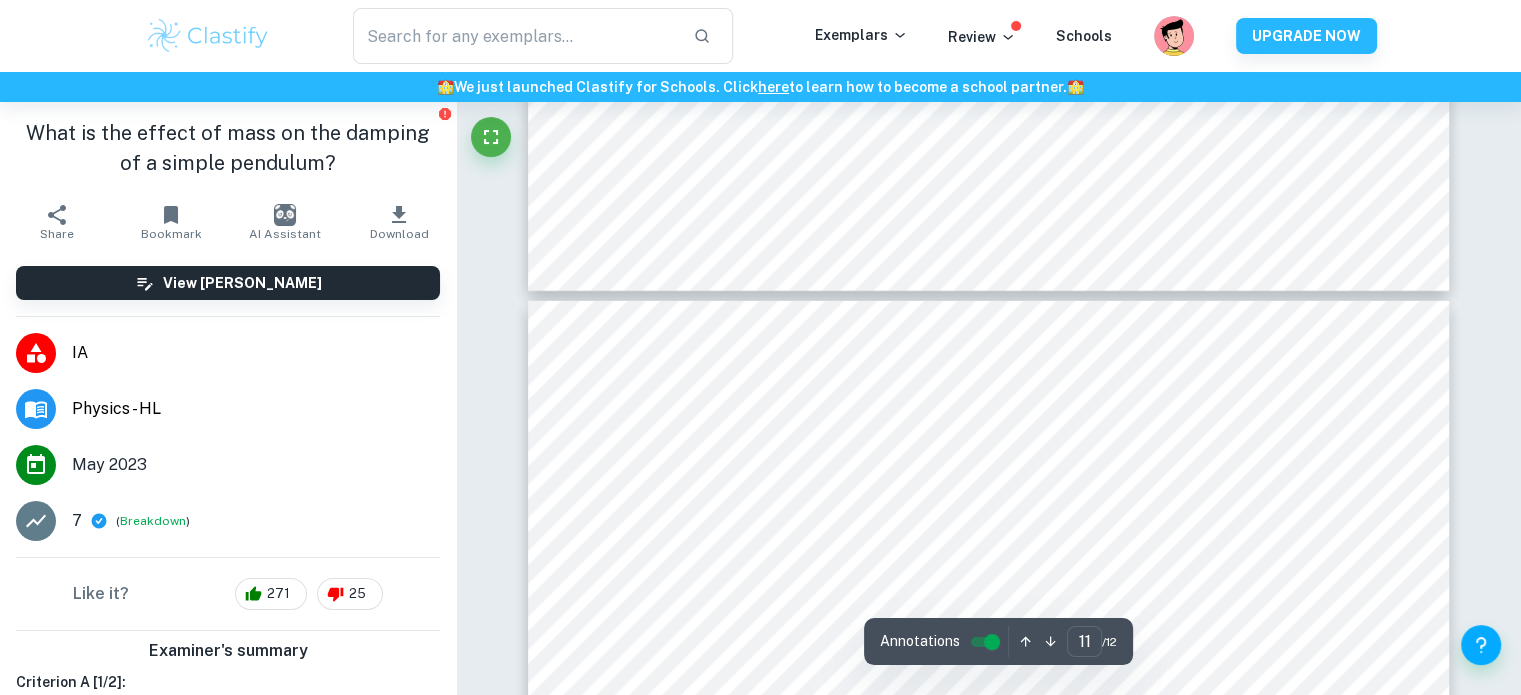 type on "12" 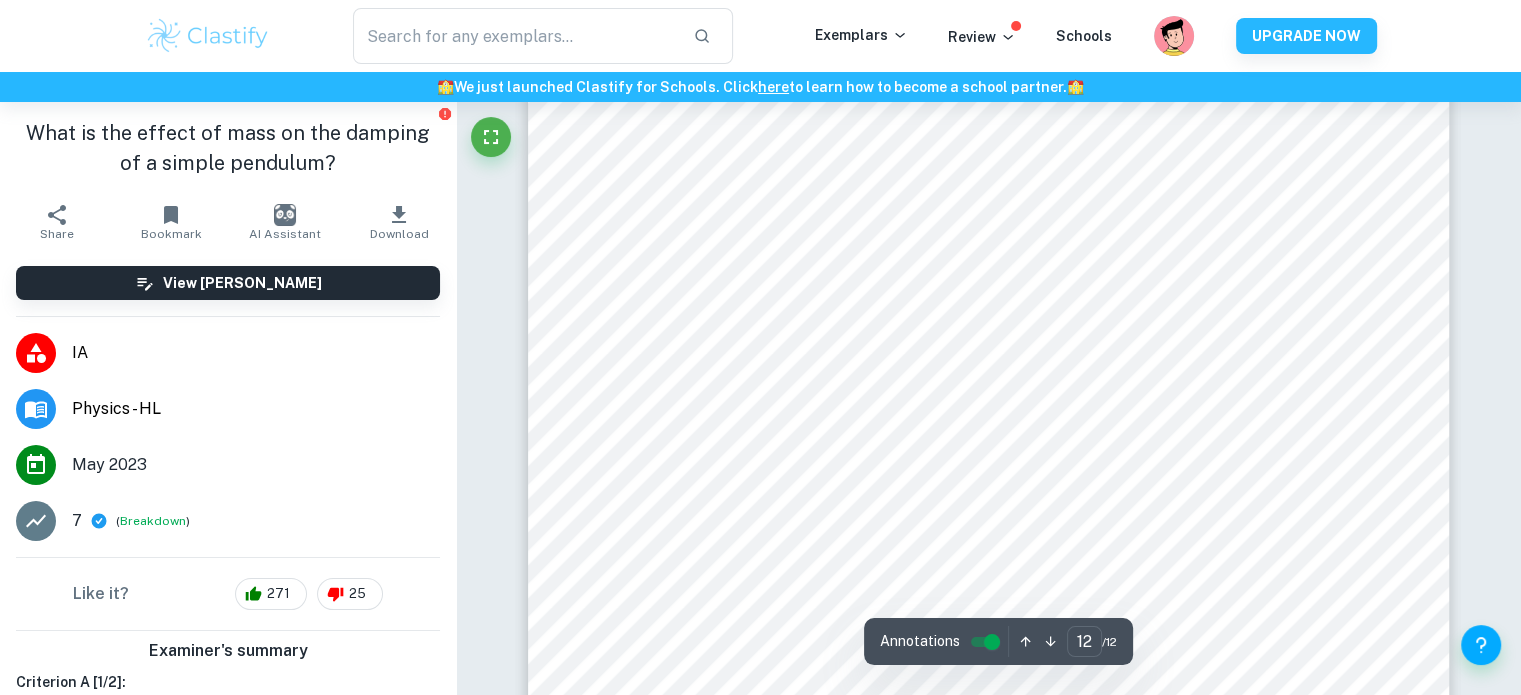 scroll, scrollTop: 14305, scrollLeft: 0, axis: vertical 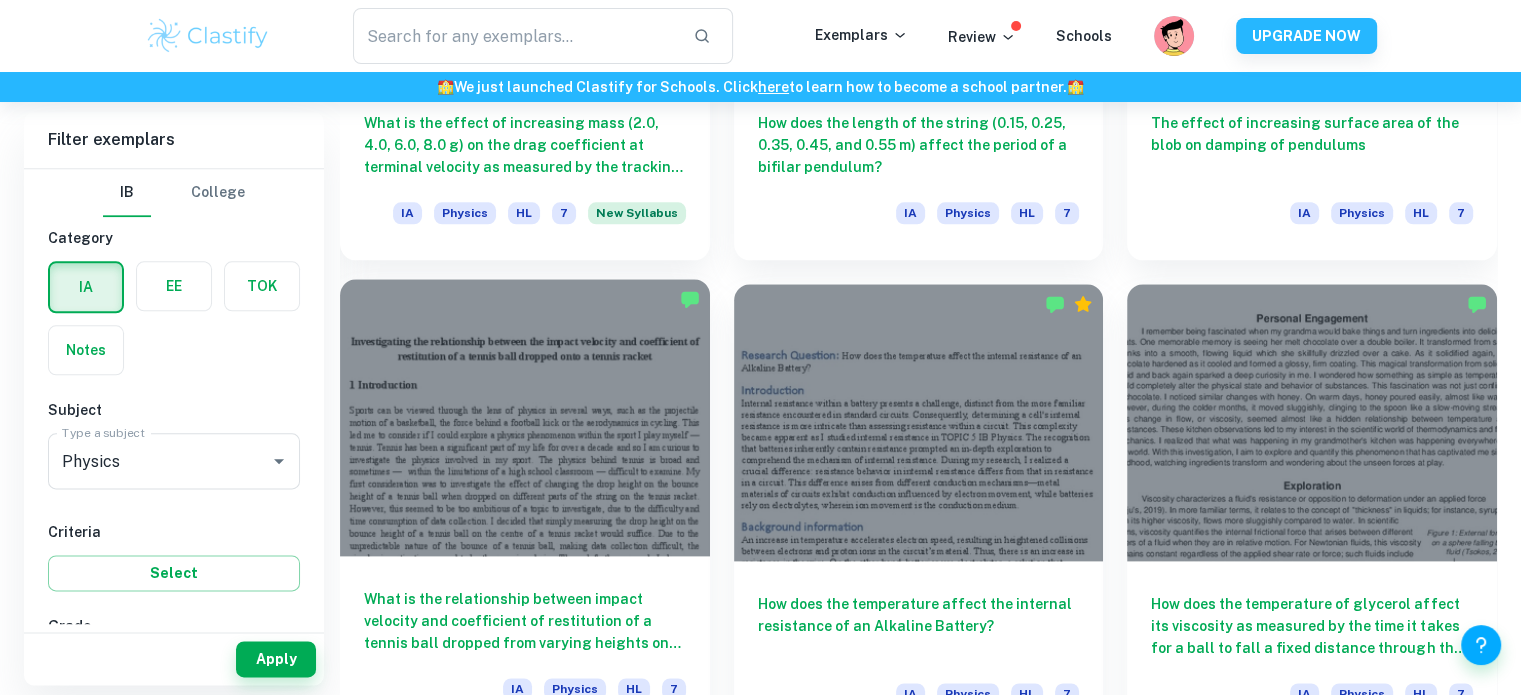 click at bounding box center [525, 417] 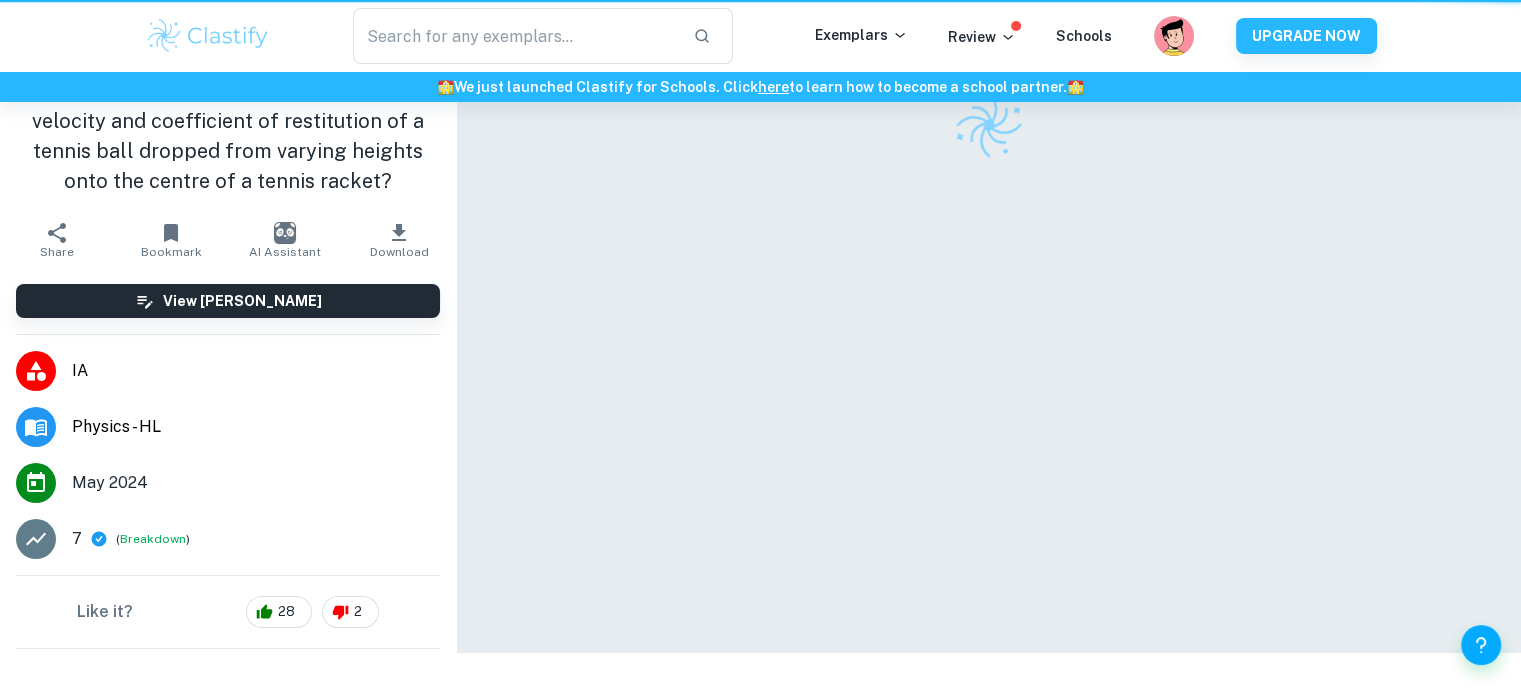 scroll, scrollTop: 0, scrollLeft: 0, axis: both 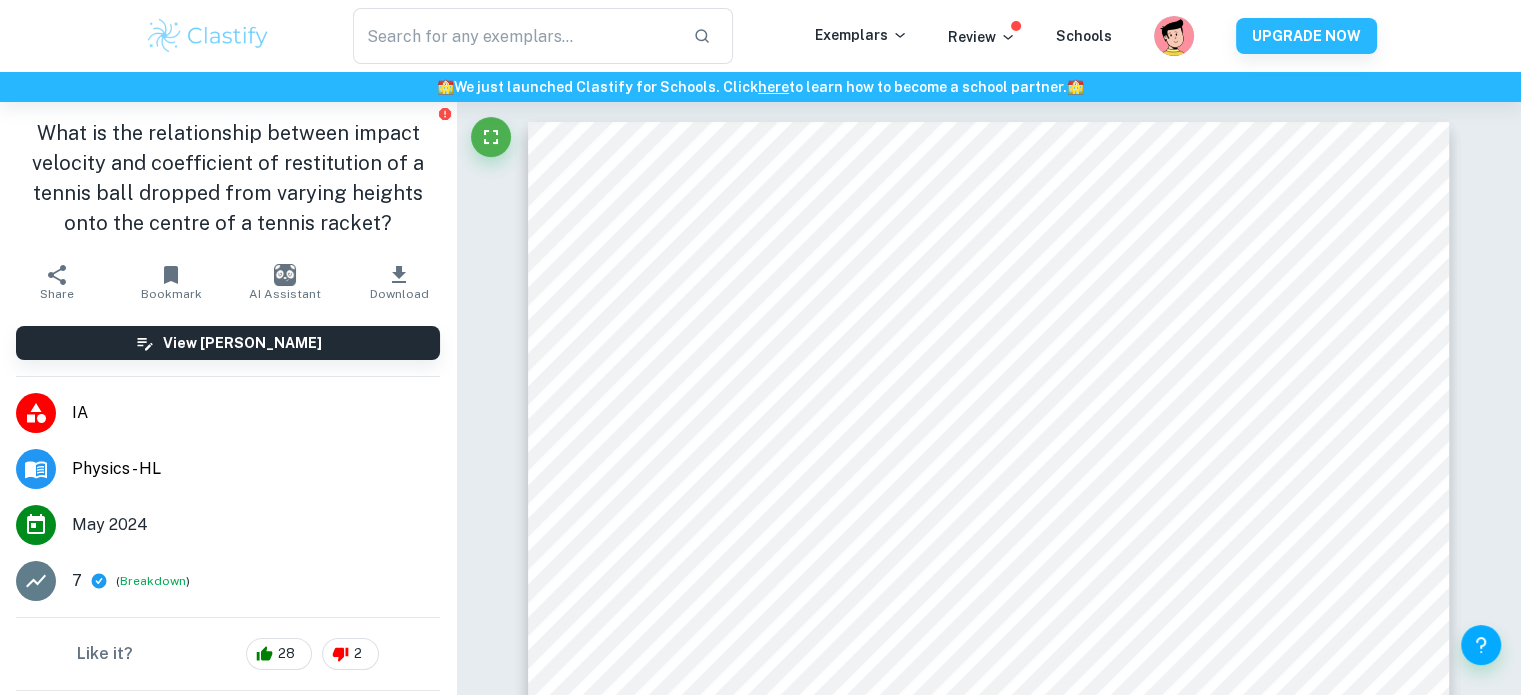 click on "​ Exemplars Review Schools UPGRADE NOW" at bounding box center (760, 36) 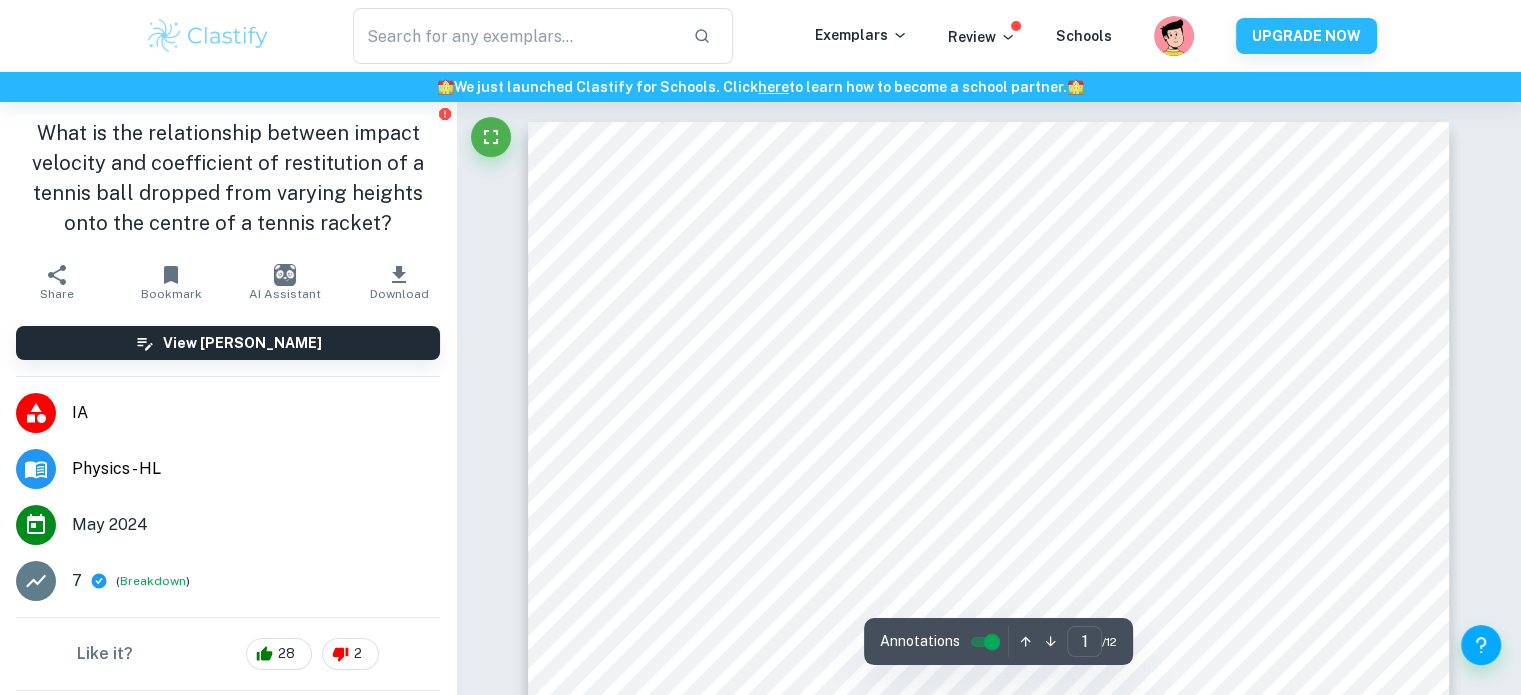scroll, scrollTop: 24, scrollLeft: 0, axis: vertical 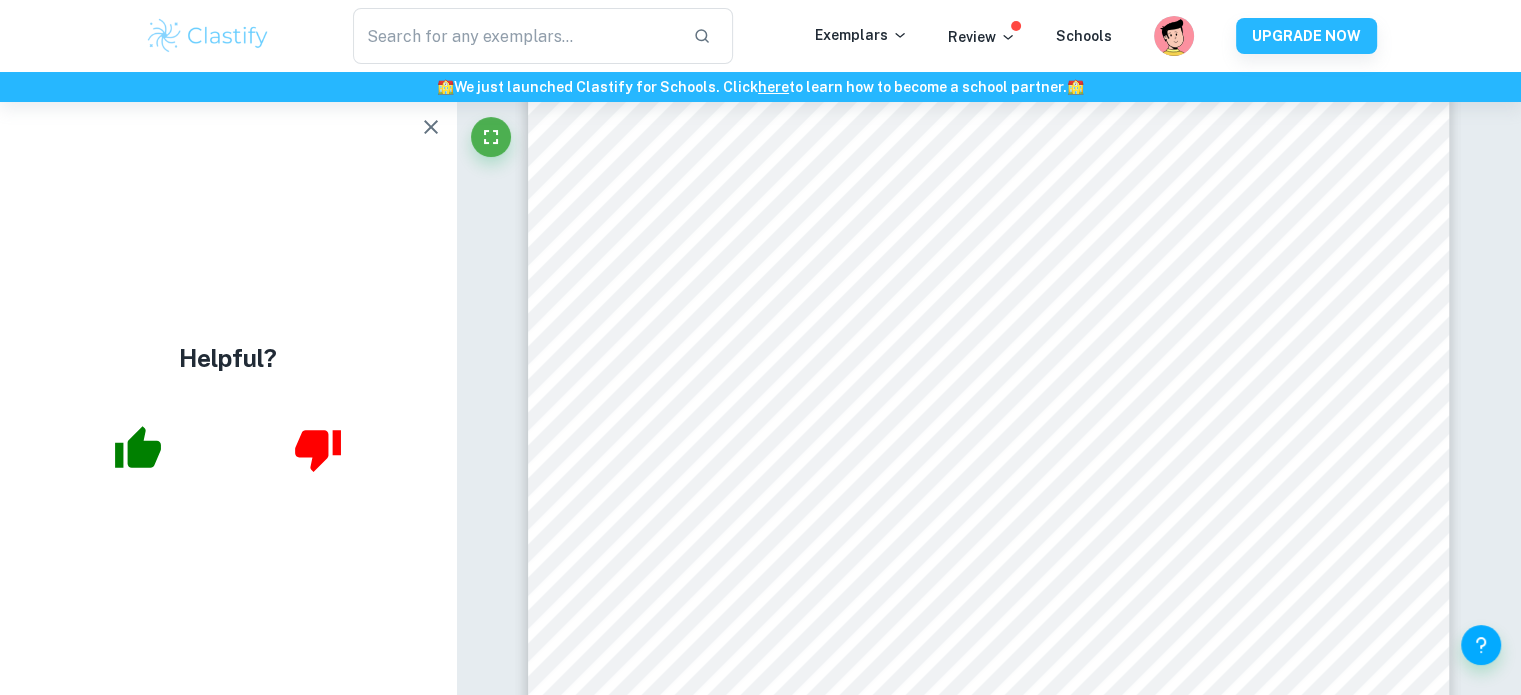 drag, startPoint x: 1471, startPoint y: 227, endPoint x: 1461, endPoint y: 232, distance: 11.18034 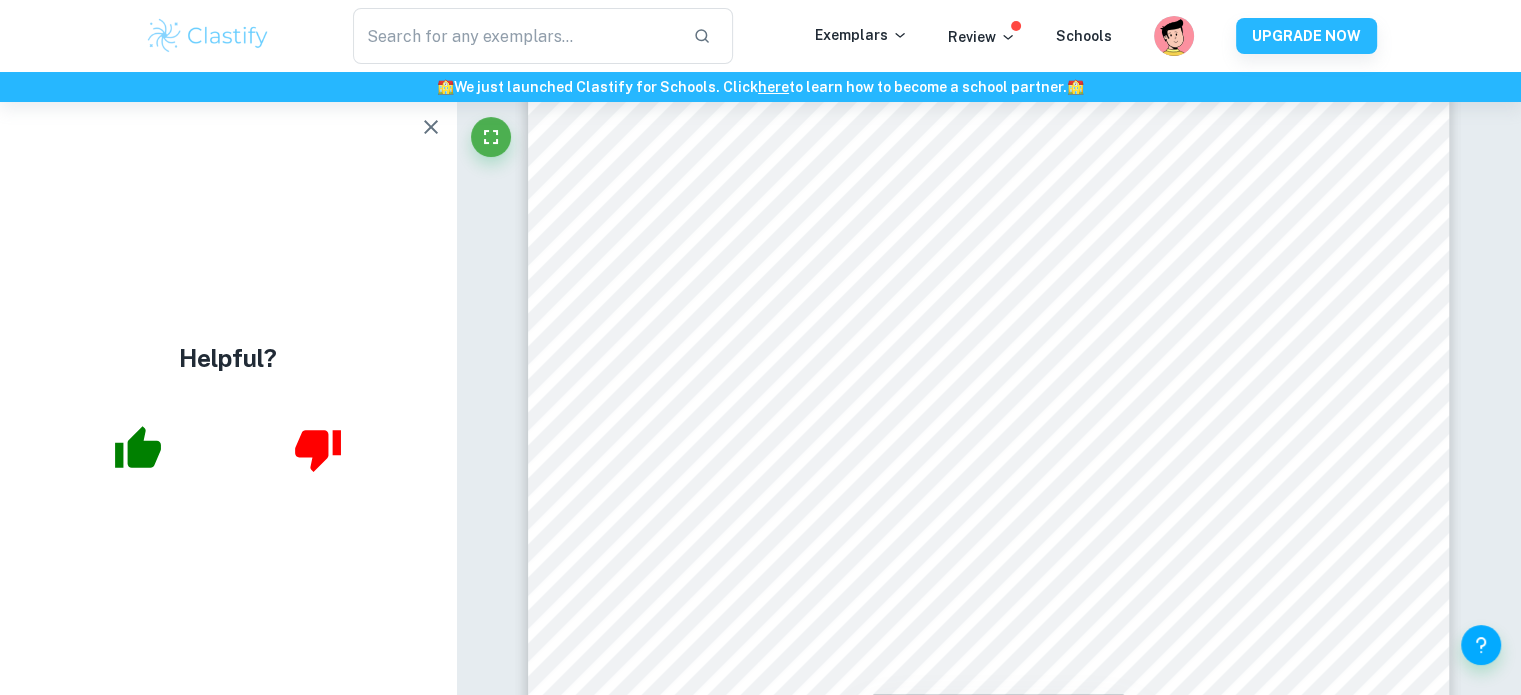 click on "Correct Criterion A :   The choice of the topic is justified through apparent personal significance, interest, or curiosity Comment:  The student expresses a connection to tennis, stating that it has been part of their life for over a decade. This significance drives their curiosity to explore the physics behind the sport, specifically investigating the relationship between impact velocity and the coefficient of restitution of a tennis ball. The student's choice to focus on a topic related to their experiences in tennis demonstrates motivation and interest in the subject. Correct Criterion A :   Evidence of personal input and initiative in the designing, implementation, or presentation of the investigation is present Comment: Correct Criterion B :   A focused and detailed topic of the investigation is identified Comment: Incorrect Criterion B :   A relevant and fully focused research question is clearly described Comment: Correct Criterion B :   Comment: Incorrect Criterion E :   Comment: examiner Upgrade Now" at bounding box center (988, 7712) 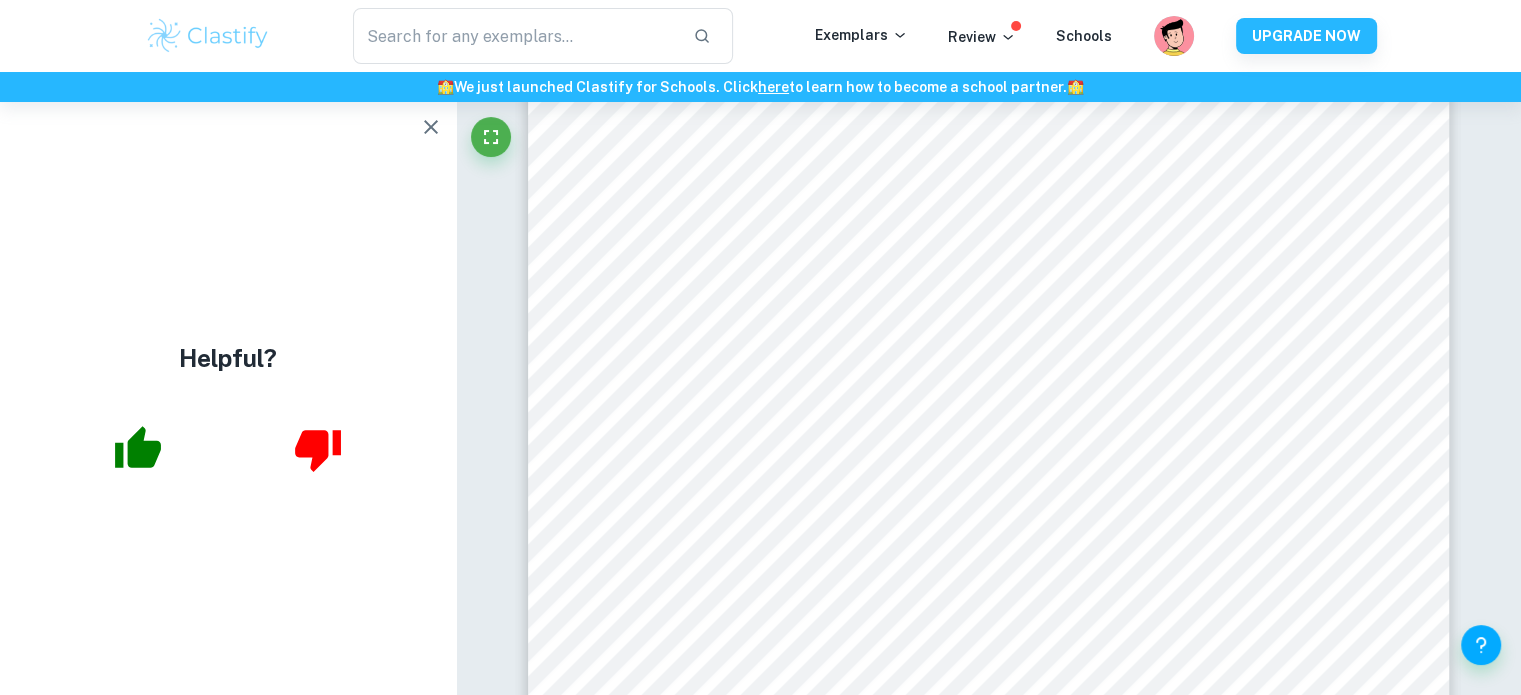 click on "Correct Criterion A :   The choice of the topic is justified through apparent personal significance, interest, or curiosity Comment:  The student expresses a connection to tennis, stating that it has been part of their life for over a decade. This significance drives their curiosity to explore the physics behind the sport, specifically investigating the relationship between impact velocity and the coefficient of restitution of a tennis ball. The student's choice to focus on a topic related to their experiences in tennis demonstrates motivation and interest in the subject. Correct Criterion A :   Evidence of personal input and initiative in the designing, implementation, or presentation of the investigation is present Comment: Correct Criterion B :   A focused and detailed topic of the investigation is identified Comment: Incorrect Criterion B :   A relevant and fully focused research question is clearly described Comment: Correct Criterion B :   Comment: Incorrect Criterion E :   Comment: examiner Upgrade Now" at bounding box center [988, 7712] 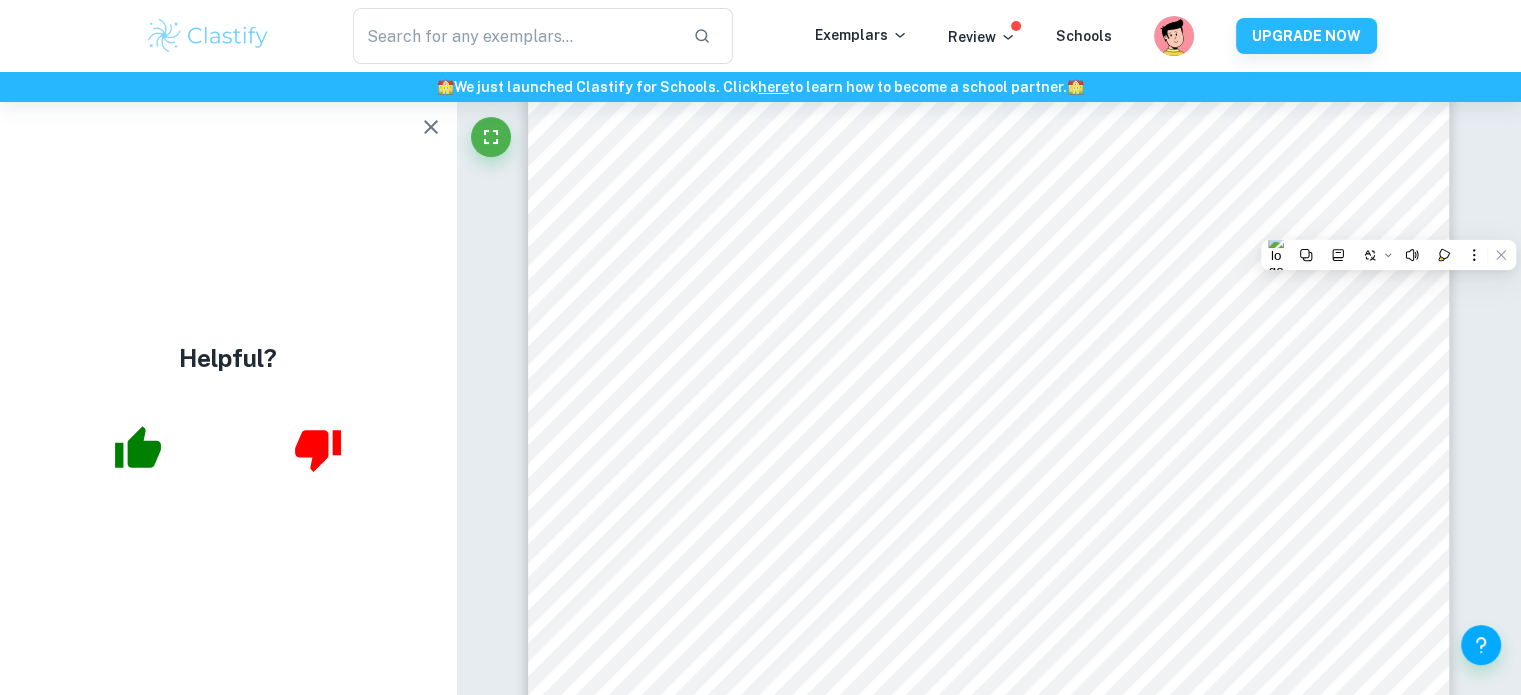 click on "Correct Criterion A :   The choice of the topic is justified through apparent personal significance, interest, or curiosity Comment:  The student expresses a connection to tennis, stating that it has been part of their life for over a decade. This significance drives their curiosity to explore the physics behind the sport, specifically investigating the relationship between impact velocity and the coefficient of restitution of a tennis ball. The student's choice to focus on a topic related to their experiences in tennis demonstrates motivation and interest in the subject. Correct Criterion A :   Evidence of personal input and initiative in the designing, implementation, or presentation of the investigation is present Comment: Correct Criterion B :   A focused and detailed topic of the investigation is identified Comment: Incorrect Criterion B :   A relevant and fully focused research question is clearly described Comment: Correct Criterion B :   Comment: Incorrect Criterion E :   Comment: examiner Upgrade Now" at bounding box center [988, 7712] 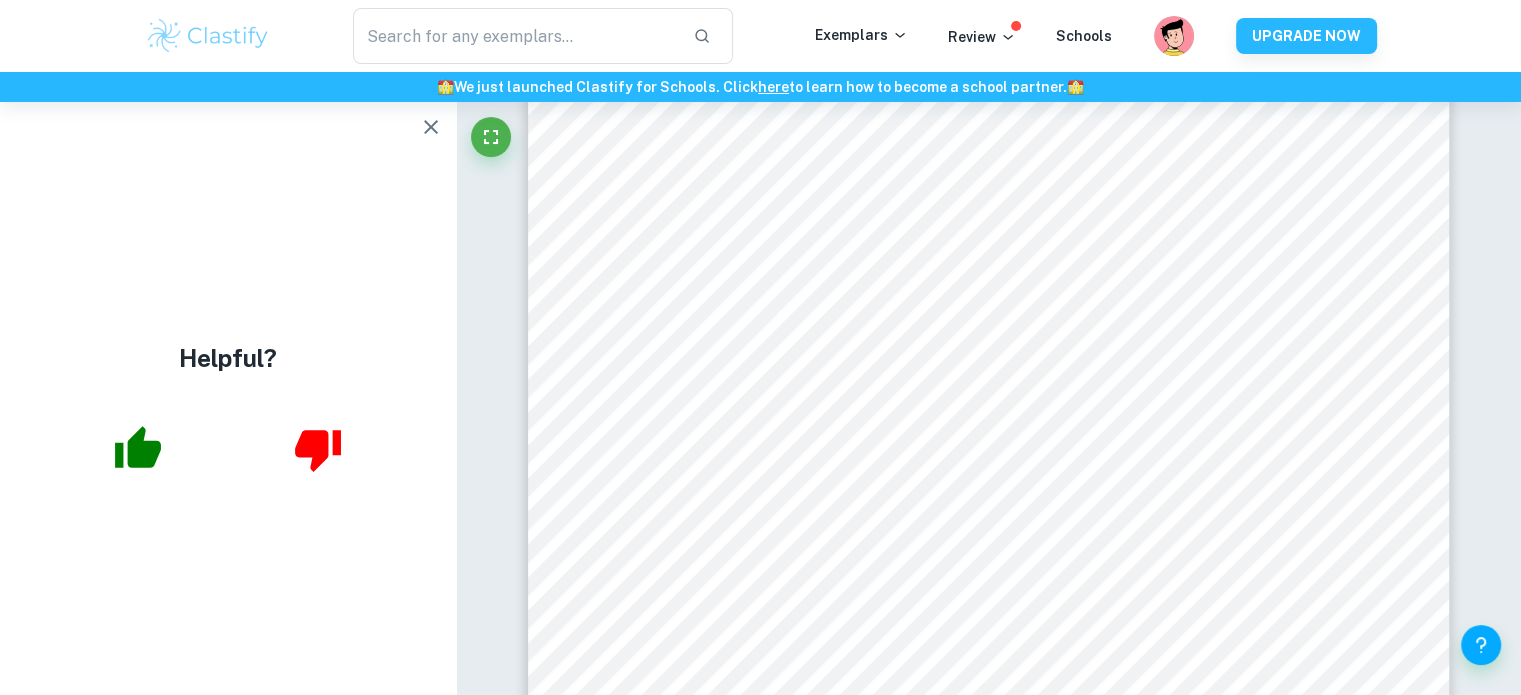 click on "Correct Criterion A :   The choice of the topic is justified through apparent personal significance, interest, or curiosity Comment:  The student expresses a connection to tennis, stating that it has been part of their life for over a decade. This significance drives their curiosity to explore the physics behind the sport, specifically investigating the relationship between impact velocity and the coefficient of restitution of a tennis ball. The student's choice to focus on a topic related to their experiences in tennis demonstrates motivation and interest in the subject. Correct Criterion A :   Evidence of personal input and initiative in the designing, implementation, or presentation of the investigation is present Comment: Correct Criterion B :   A focused and detailed topic of the investigation is identified Comment: Incorrect Criterion B :   A relevant and fully focused research question is clearly described Comment: Correct Criterion B :   Comment: Incorrect Criterion E :   Comment: examiner Upgrade Now" at bounding box center (988, 7712) 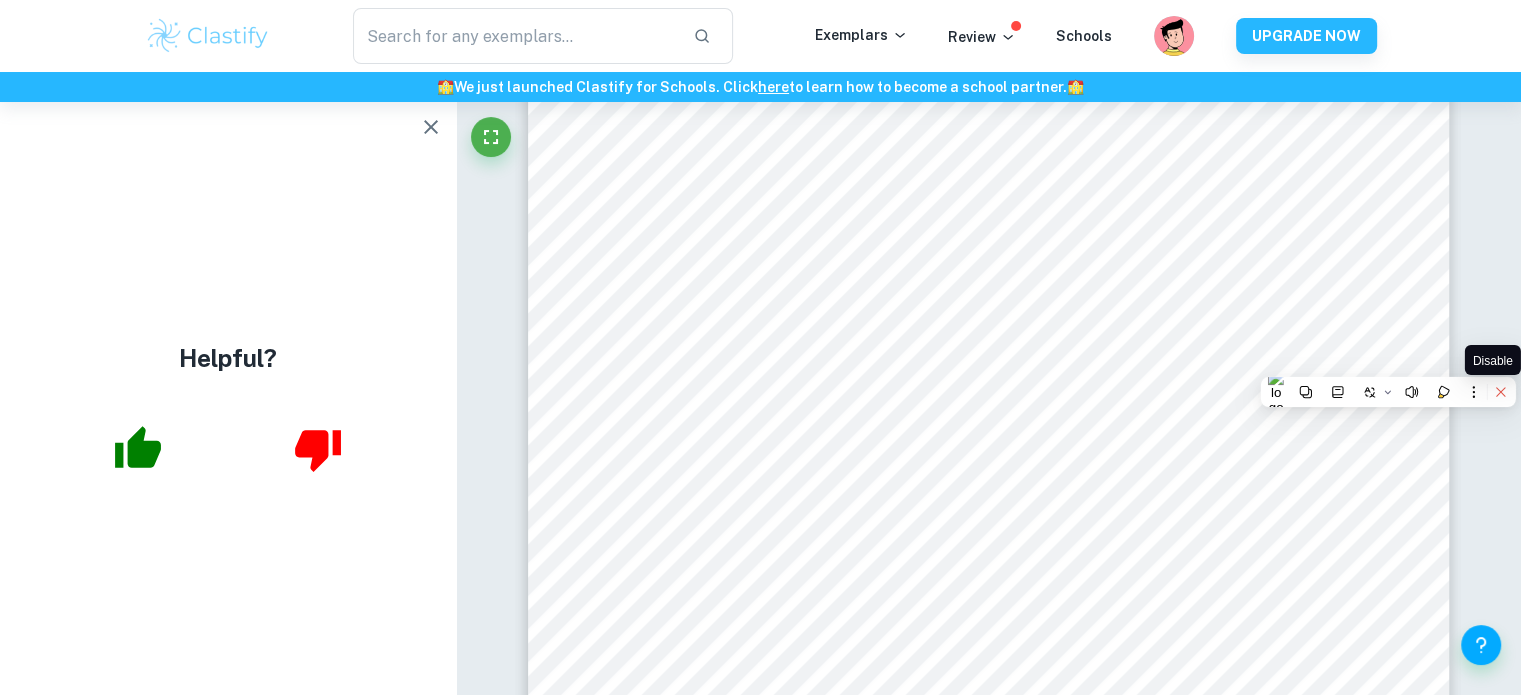 click 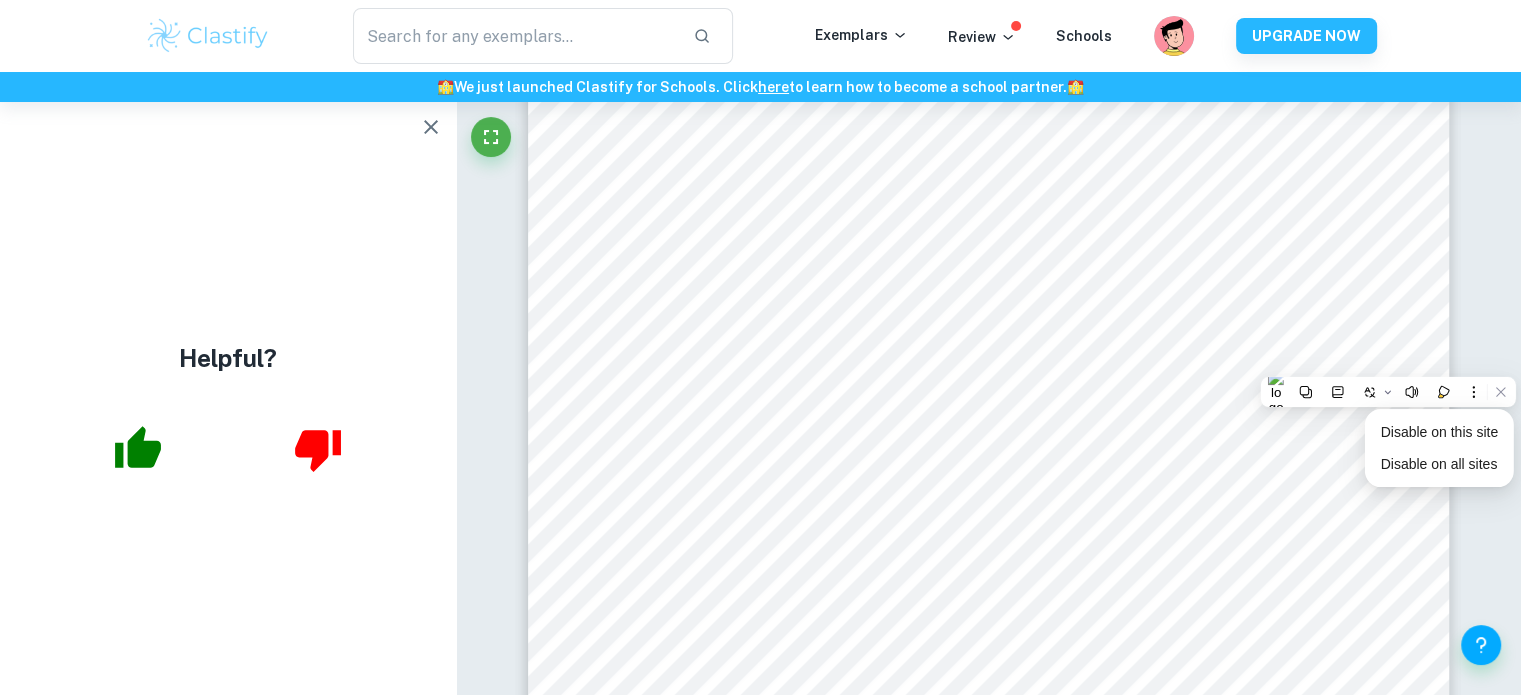click on "Correct Criterion A :   The choice of the topic is justified through apparent personal significance, interest, or curiosity Comment:  The student expresses a connection to tennis, stating that it has been part of their life for over a decade. This significance drives their curiosity to explore the physics behind the sport, specifically investigating the relationship between impact velocity and the coefficient of restitution of a tennis ball. The student's choice to focus on a topic related to their experiences in tennis demonstrates motivation and interest in the subject. Correct Criterion A :   Evidence of personal input and initiative in the designing, implementation, or presentation of the investigation is present Comment: Correct Criterion B :   A focused and detailed topic of the investigation is identified Comment: Incorrect Criterion B :   A relevant and fully focused research question is clearly described Comment: Correct Criterion B :   Comment: Incorrect Criterion E :   Comment: examiner Upgrade Now" at bounding box center (988, 7712) 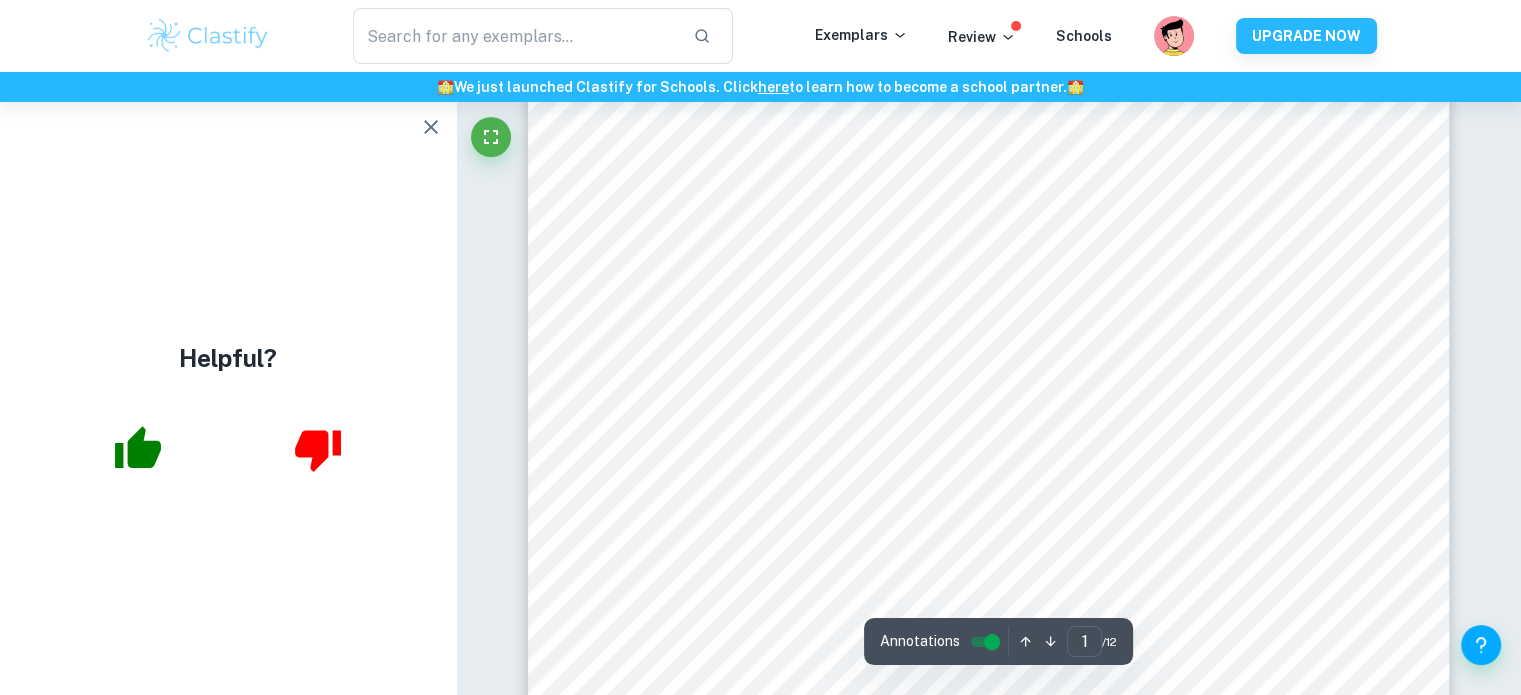 scroll, scrollTop: 638, scrollLeft: 0, axis: vertical 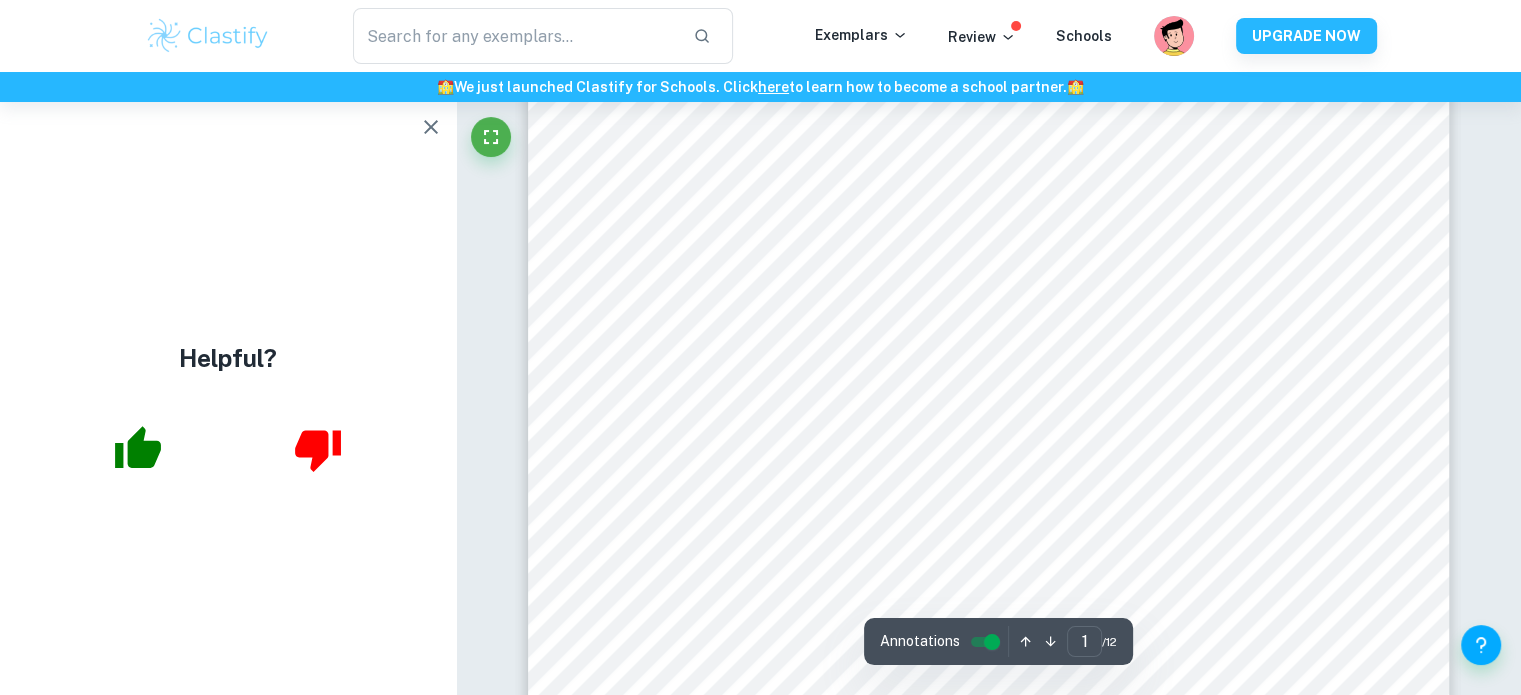 click on "Correct Criterion A :   The choice of the topic is justified through apparent personal significance, interest, or curiosity Comment:  The student expresses a connection to tennis, stating that it has been part of their life for over a decade. This significance drives their curiosity to explore the physics behind the sport, specifically investigating the relationship between impact velocity and the coefficient of restitution of a tennis ball. The student's choice to focus on a topic related to their experiences in tennis demonstrates motivation and interest in the subject. Correct Criterion A :   Evidence of personal input and initiative in the designing, implementation, or presentation of the investigation is present Comment: Correct Criterion B :   A focused and detailed topic of the investigation is identified Comment: Incorrect Criterion B :   A relevant and fully focused research question is clearly described Comment: Correct Criterion B :   Comment: Incorrect Criterion E :   Comment: examiner Upgrade Now" at bounding box center [988, 7419] 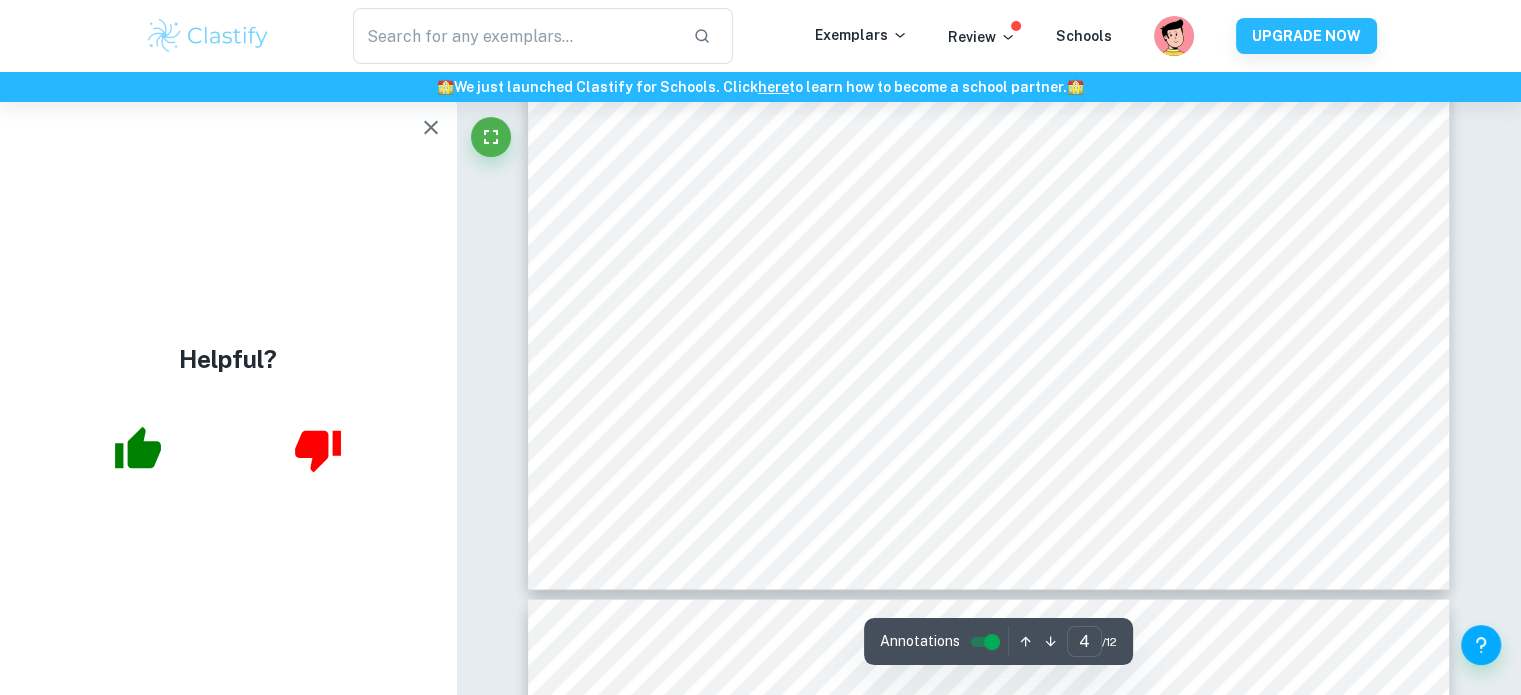 scroll, scrollTop: 4044, scrollLeft: 0, axis: vertical 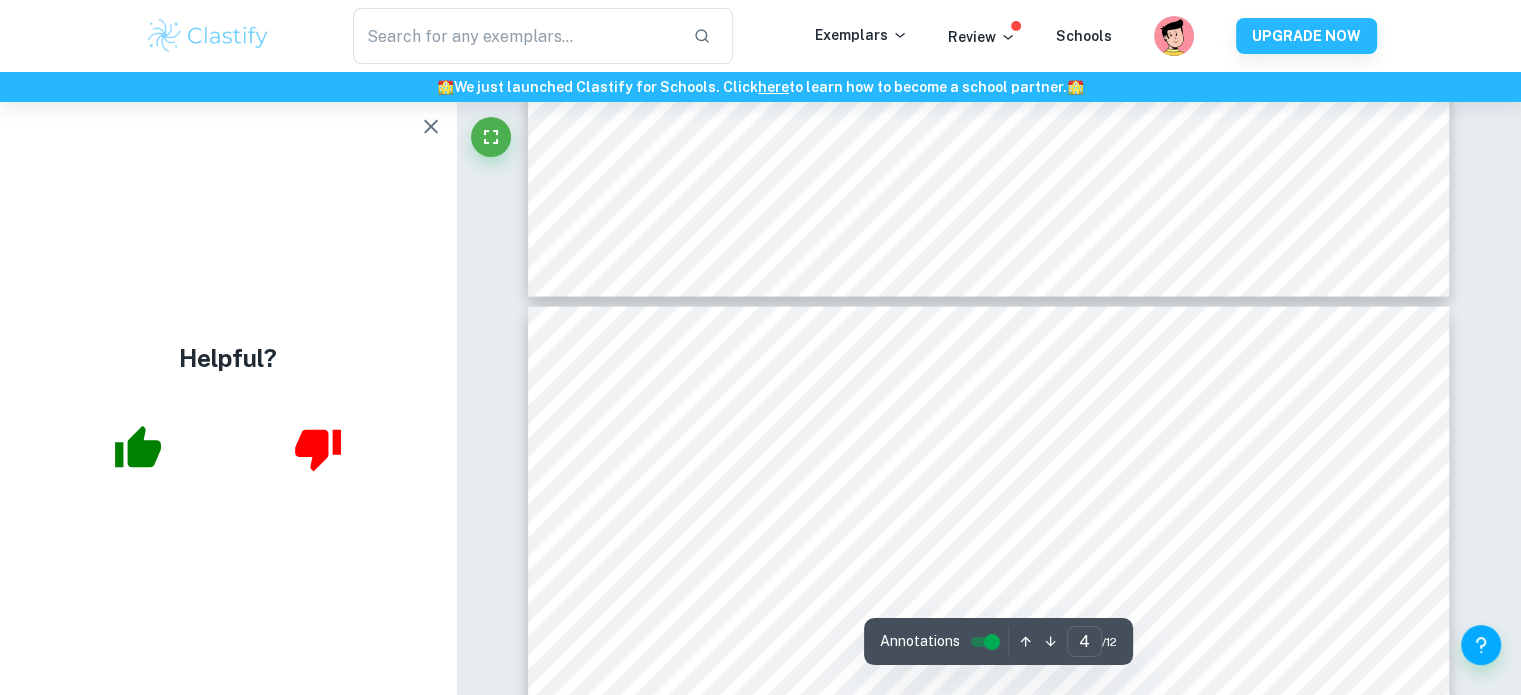 drag, startPoint x: 1520, startPoint y: 298, endPoint x: 1503, endPoint y: 423, distance: 126.1507 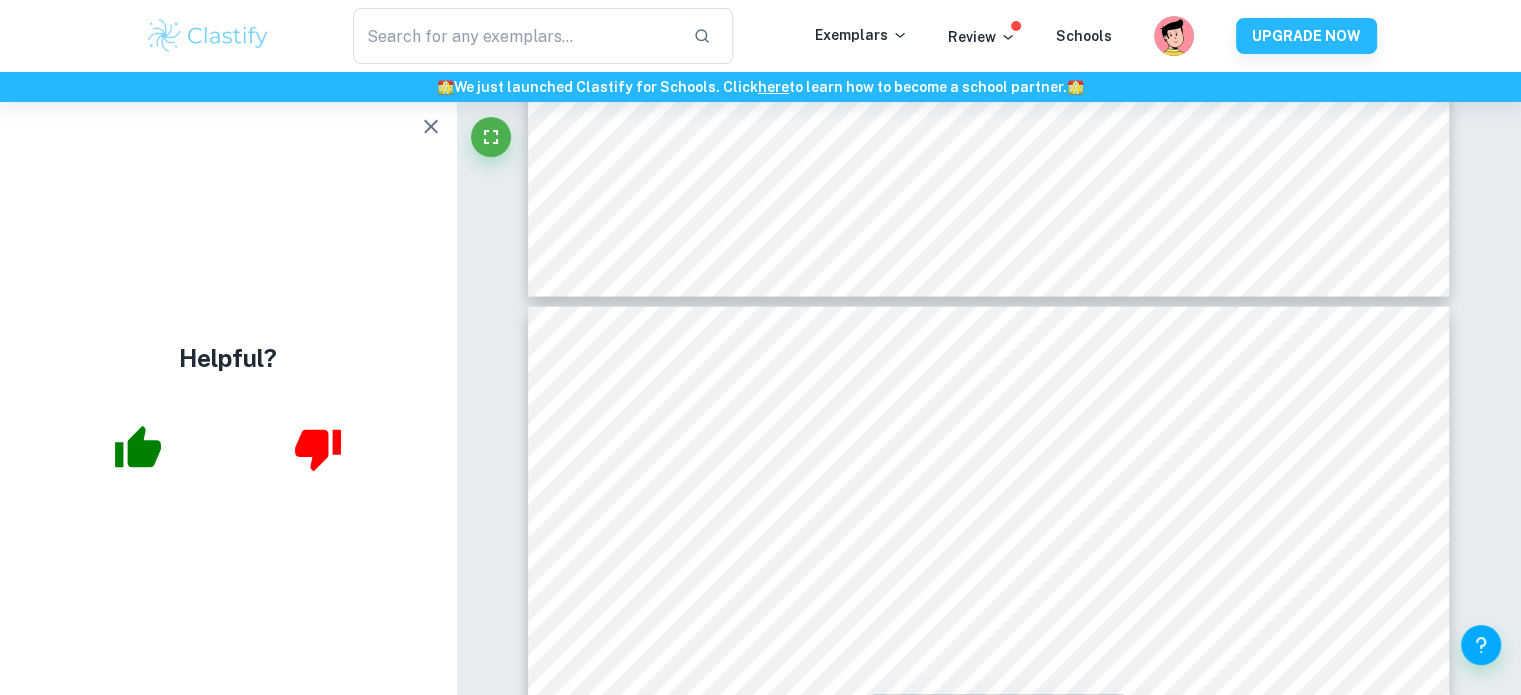 drag, startPoint x: 1517, startPoint y: 317, endPoint x: 1525, endPoint y: 266, distance: 51.62364 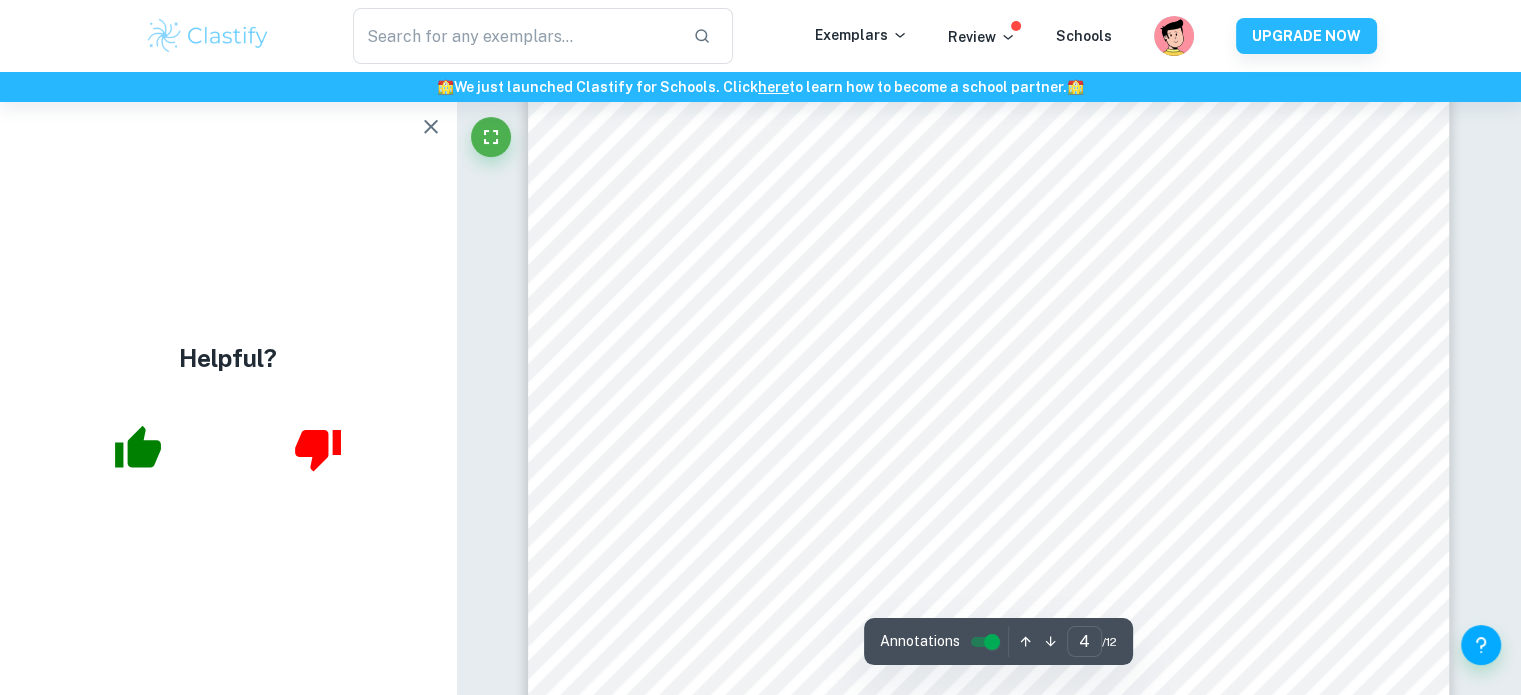 scroll, scrollTop: 4652, scrollLeft: 0, axis: vertical 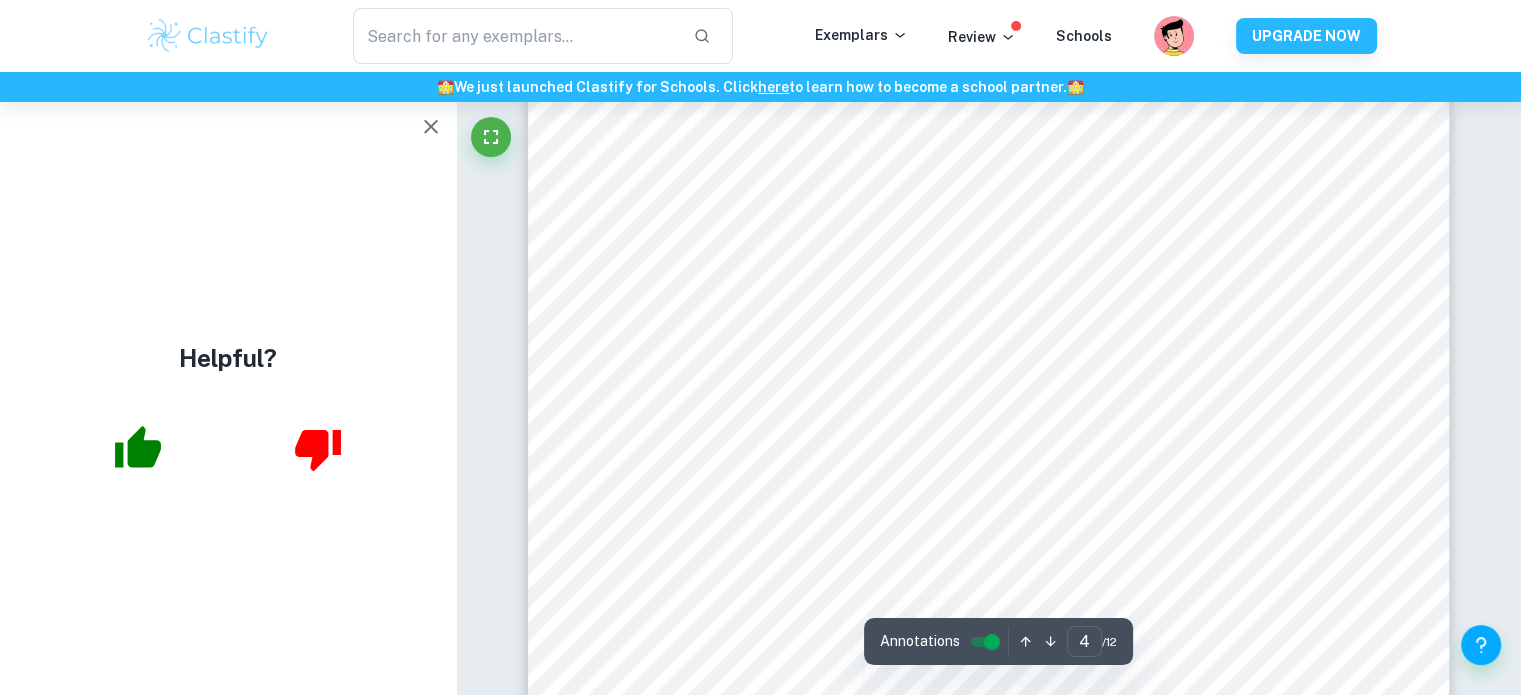 click on "Correct Criterion A :   The choice of the topic is justified through apparent personal significance, interest, or curiosity Comment:  The student expresses a connection to tennis, stating that it has been part of their life for over a decade. This significance drives their curiosity to explore the physics behind the sport, specifically investigating the relationship between impact velocity and the coefficient of restitution of a tennis ball. The student's choice to focus on a topic related to their experiences in tennis demonstrates motivation and interest in the subject. Correct Criterion A :   Evidence of personal input and initiative in the designing, implementation, or presentation of the investigation is present Comment: Correct Criterion B :   A focused and detailed topic of the investigation is identified Comment: Incorrect Criterion B :   A relevant and fully focused research question is clearly described Comment: Correct Criterion B :   Comment: Incorrect Criterion E :   Comment: examiner Upgrade Now" at bounding box center [988, 3479] 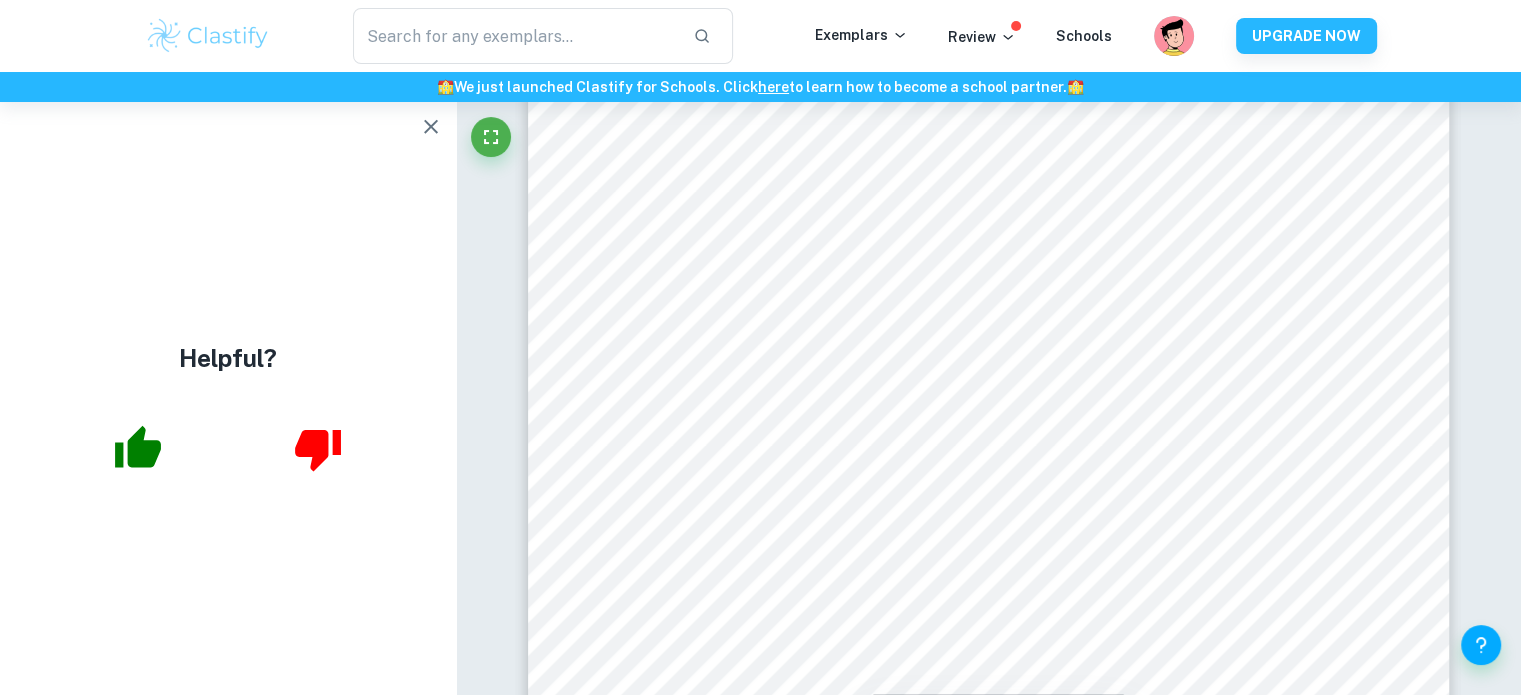 click on "Correct Criterion A :   The choice of the topic is justified through apparent personal significance, interest, or curiosity Comment:  The student expresses a connection to tennis, stating that it has been part of their life for over a decade. This significance drives their curiosity to explore the physics behind the sport, specifically investigating the relationship between impact velocity and the coefficient of restitution of a tennis ball. The student's choice to focus on a topic related to their experiences in tennis demonstrates motivation and interest in the subject. Correct Criterion A :   Evidence of personal input and initiative in the designing, implementation, or presentation of the investigation is present Comment: Correct Criterion B :   A focused and detailed topic of the investigation is identified Comment: Incorrect Criterion B :   A relevant and fully focused research question is clearly described Comment: Correct Criterion B :   Comment: Incorrect Criterion E :   Comment: examiner Upgrade Now" at bounding box center (988, 3479) 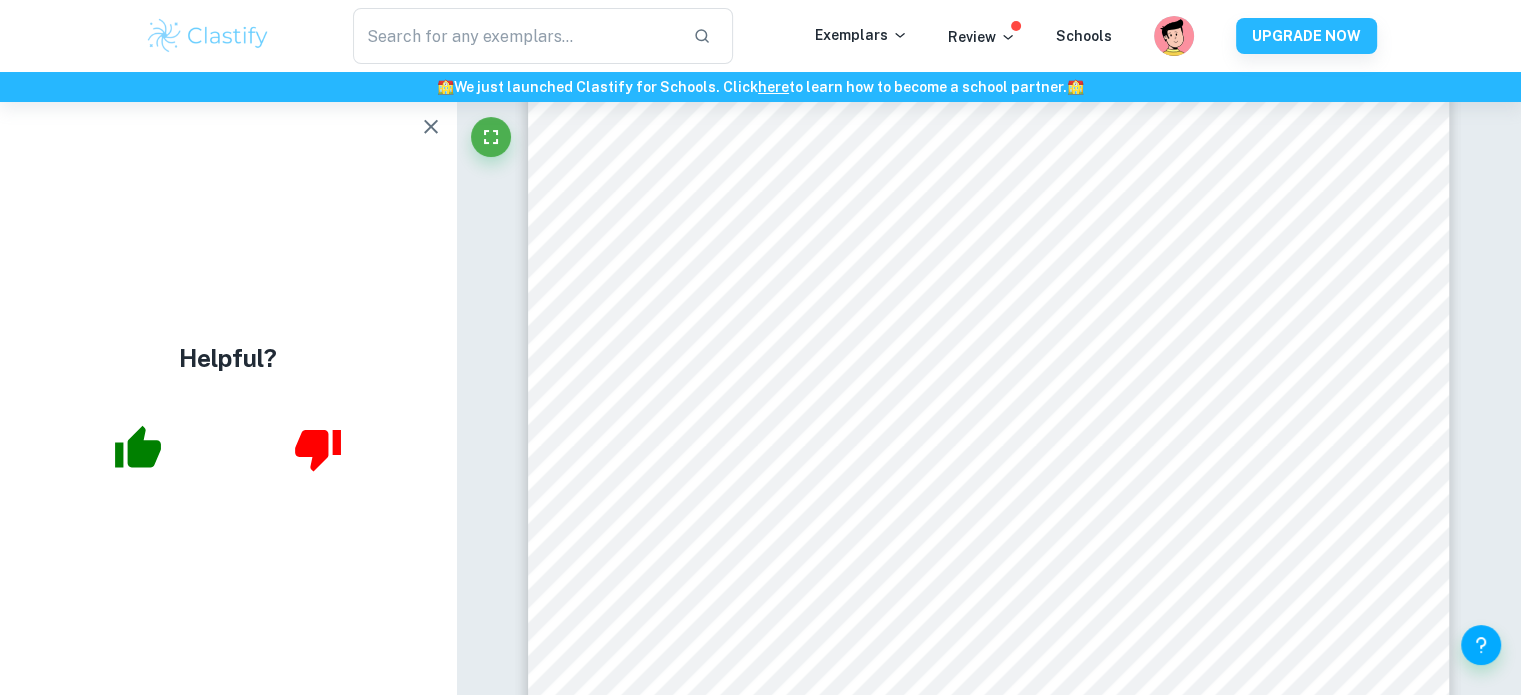 drag, startPoint x: 1502, startPoint y: 245, endPoint x: 1504, endPoint y: 233, distance: 12.165525 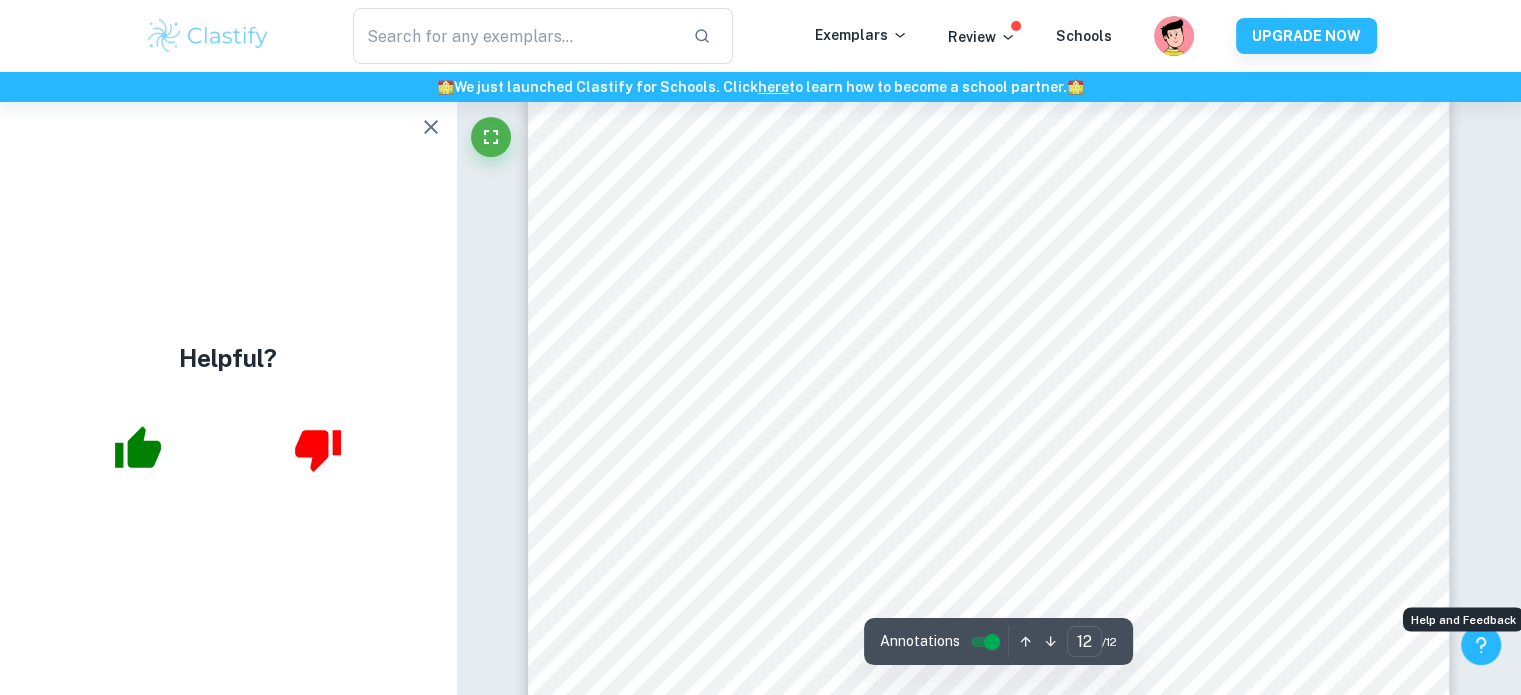 scroll, scrollTop: 15464, scrollLeft: 0, axis: vertical 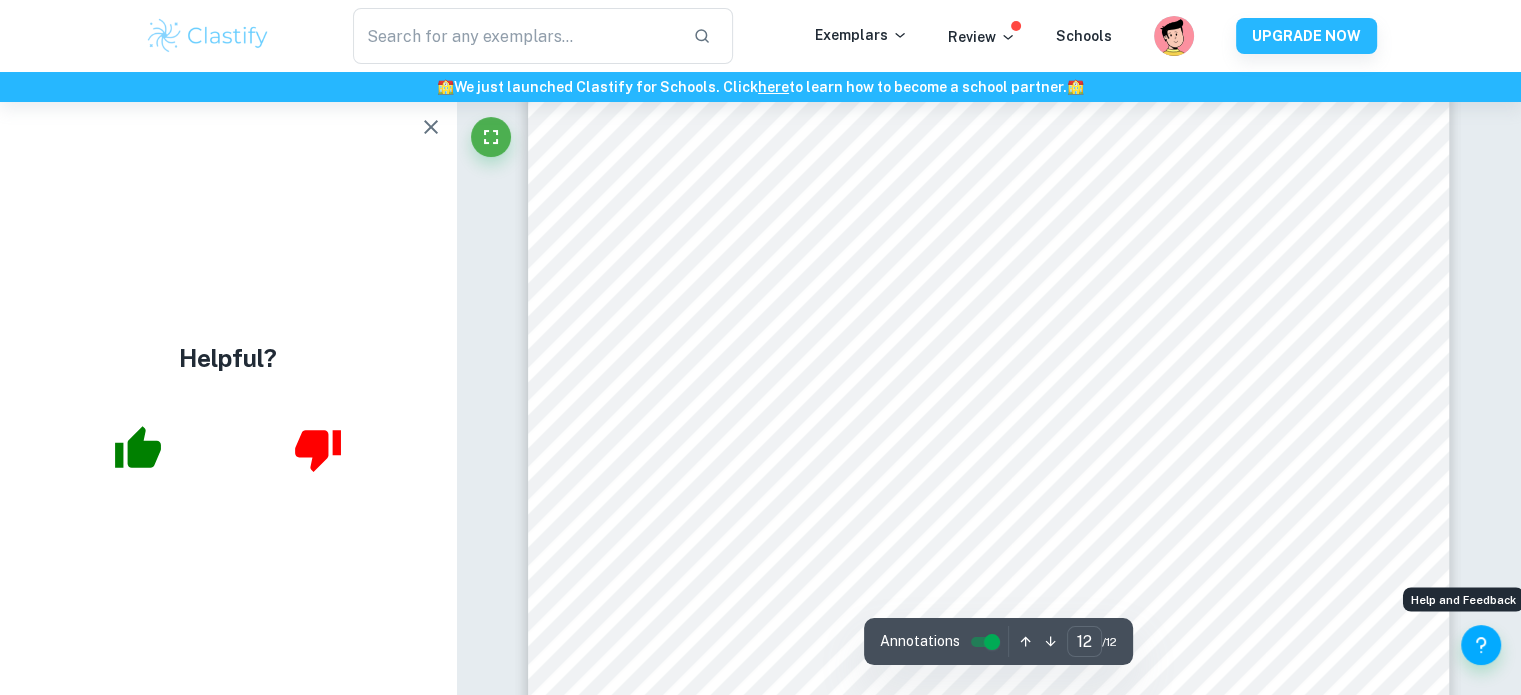 click on "Correct Criterion A :   The choice of the topic is justified through apparent personal significance, interest, or curiosity Comment:  The student expresses a connection to tennis, stating that it has been part of their life for over a decade. This significance drives their curiosity to explore the physics behind the sport, specifically investigating the relationship between impact velocity and the coefficient of restitution of a tennis ball. The student's choice to focus on a topic related to their experiences in tennis demonstrates motivation and interest in the subject. Correct Criterion A :   Evidence of personal input and initiative in the designing, implementation, or presentation of the investigation is present Comment: Correct Criterion B :   A focused and detailed topic of the investigation is identified Comment: Incorrect Criterion B :   A relevant and fully focused research question is clearly described Comment: Correct Criterion B :   Comment: Incorrect Criterion E :   Comment: examiner Upgrade Now" at bounding box center [988, -7259] 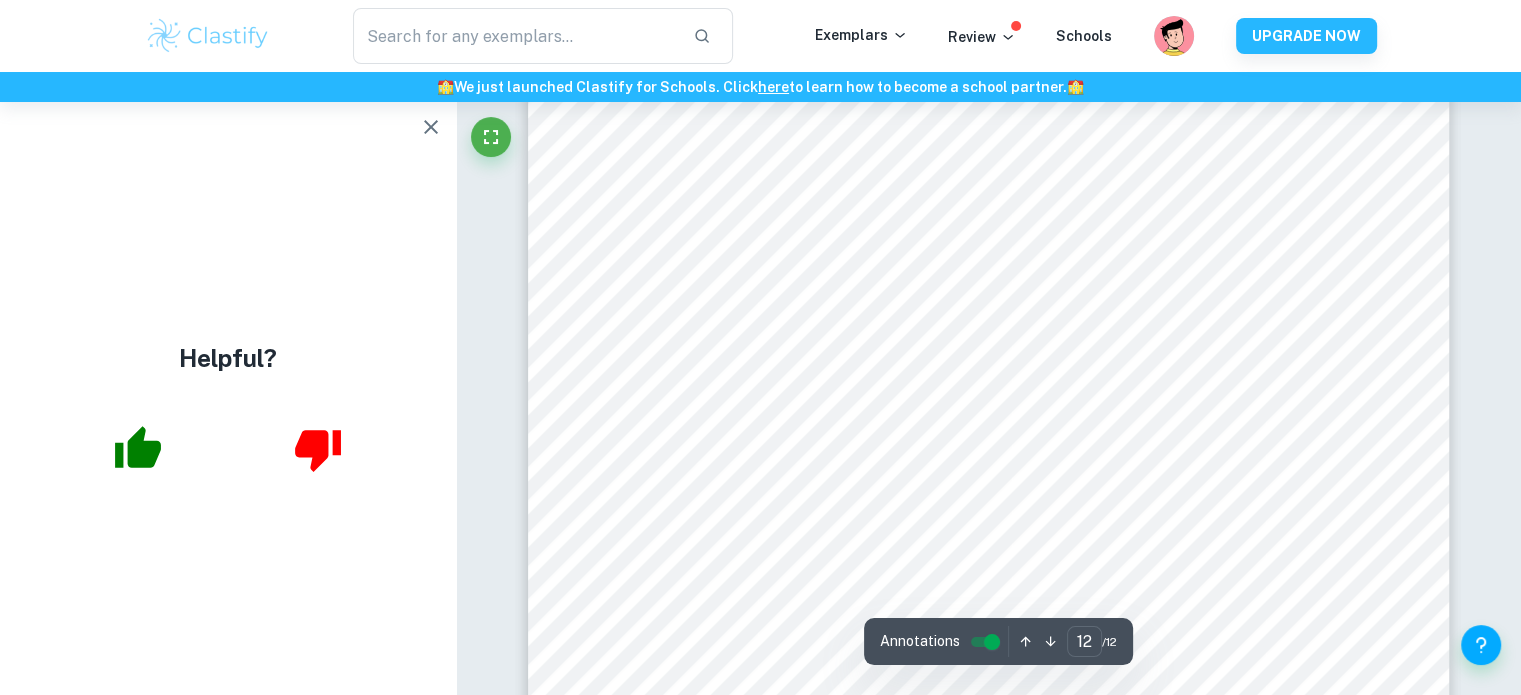 drag, startPoint x: 1492, startPoint y: 463, endPoint x: 1493, endPoint y: 431, distance: 32.01562 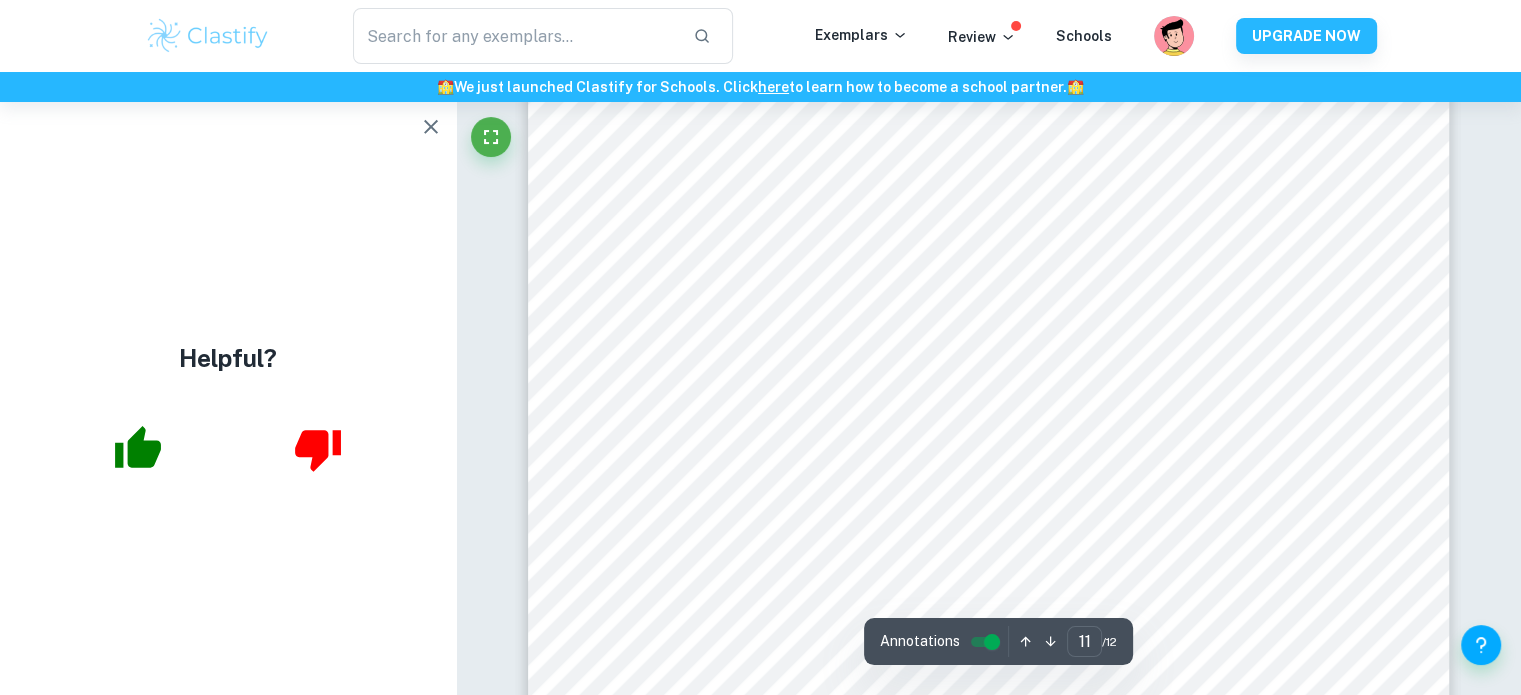 scroll, scrollTop: 13950, scrollLeft: 0, axis: vertical 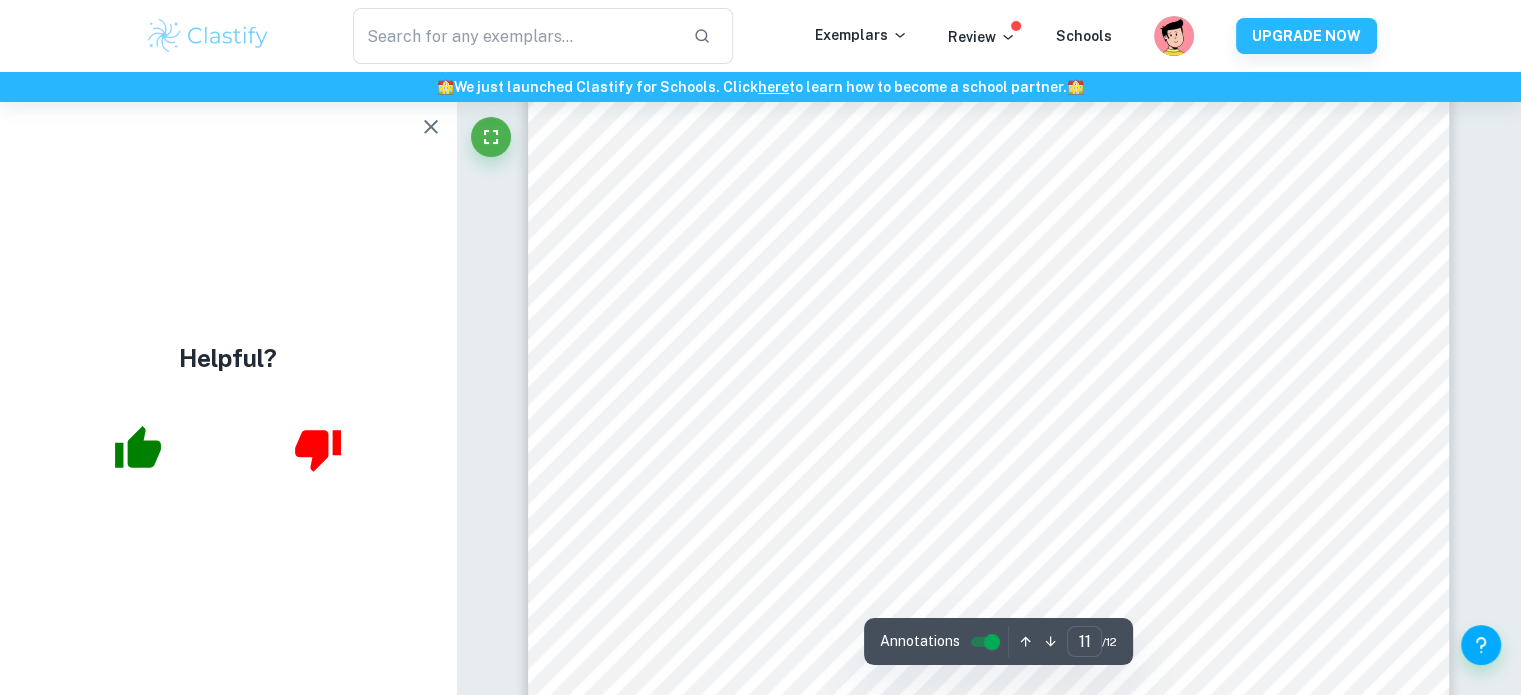 drag, startPoint x: 1492, startPoint y: 333, endPoint x: 1498, endPoint y: 315, distance: 18.973665 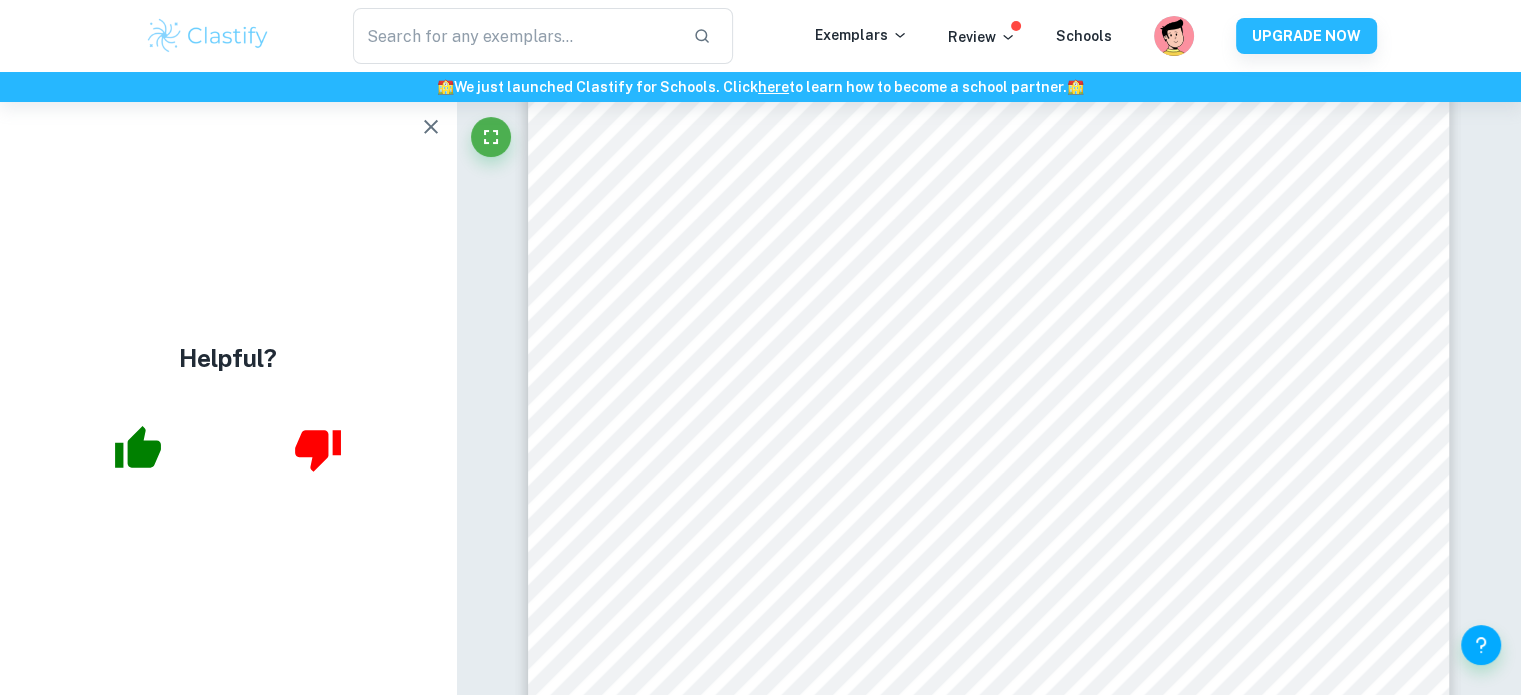 drag, startPoint x: 1500, startPoint y: 299, endPoint x: 1501, endPoint y: 259, distance: 40.012497 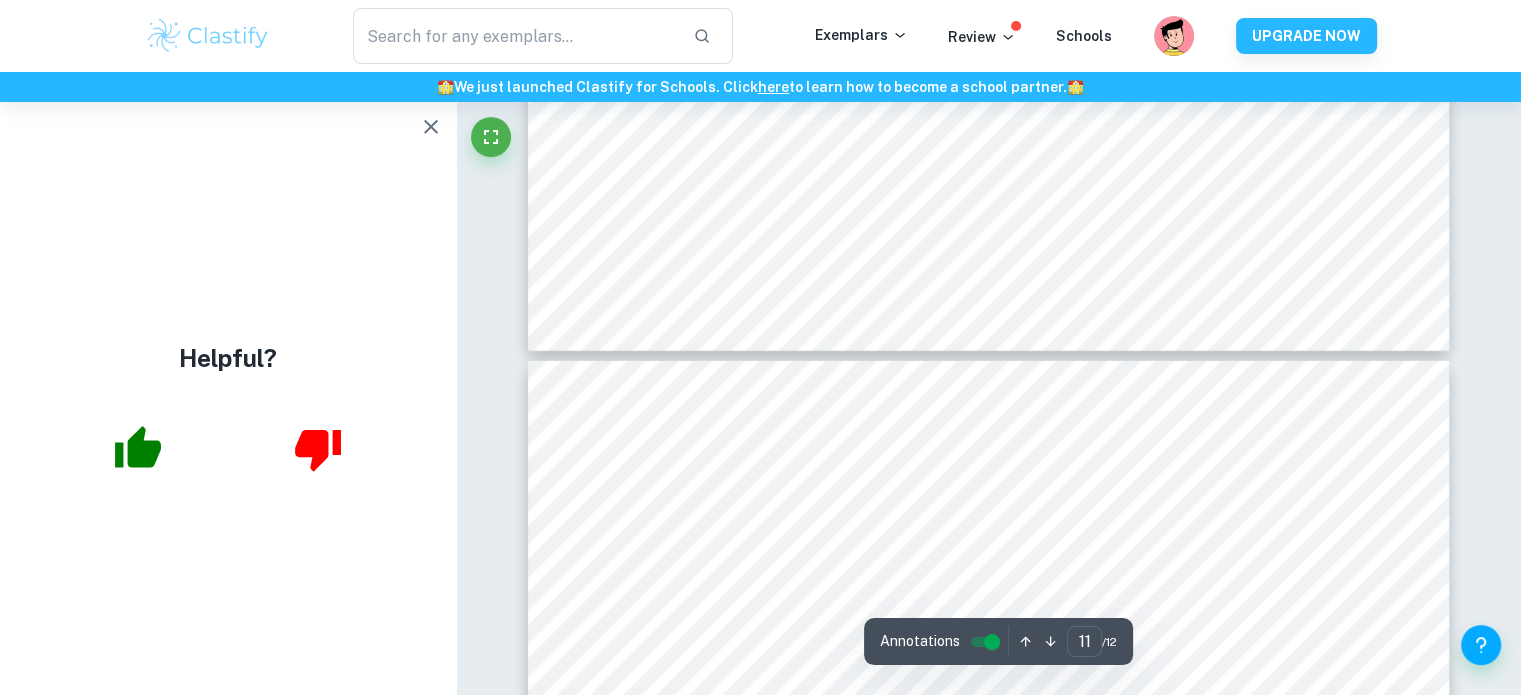 type on "10" 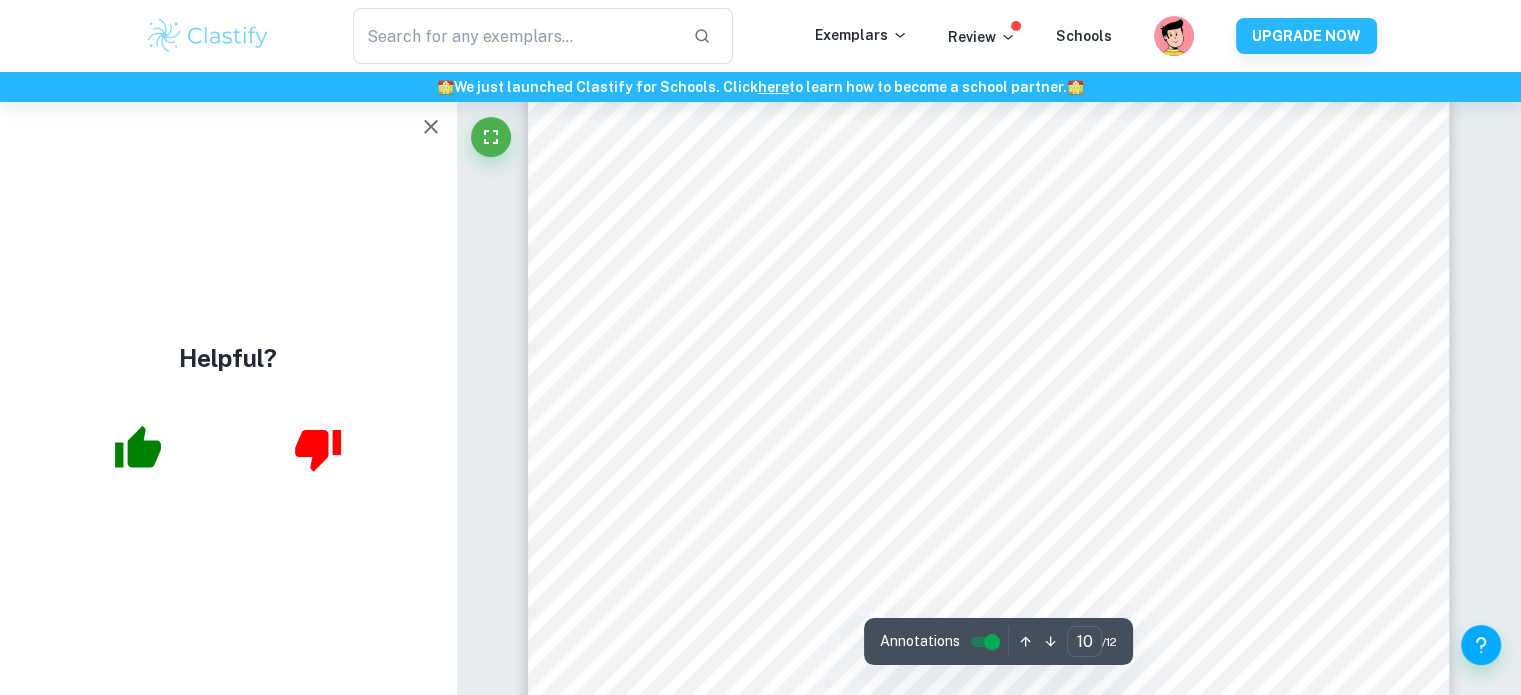scroll, scrollTop: 12700, scrollLeft: 0, axis: vertical 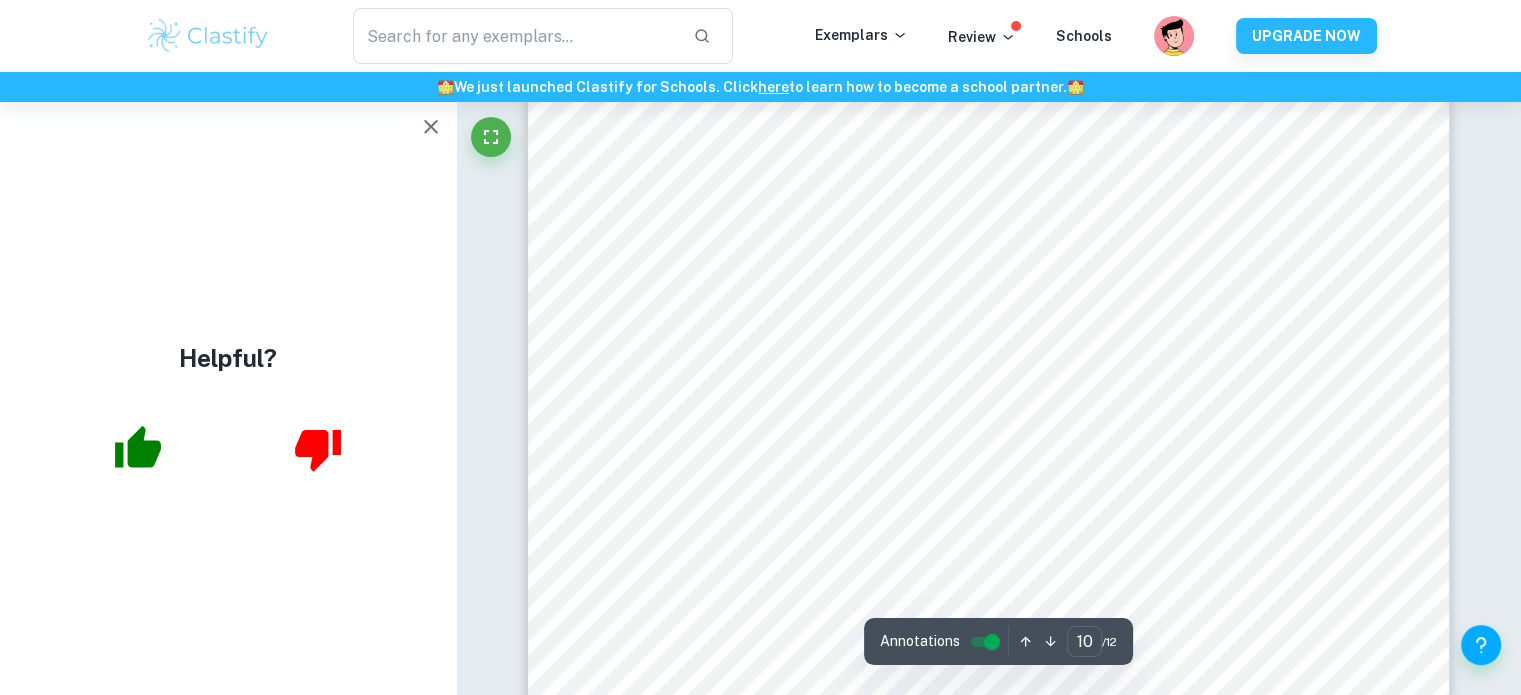 click on "Correct Criterion A :   The choice of the topic is justified through apparent personal significance, interest, or curiosity Comment:  The student expresses a connection to tennis, stating that it has been part of their life for over a decade. This significance drives their curiosity to explore the physics behind the sport, specifically investigating the relationship between impact velocity and the coefficient of restitution of a tennis ball. The student's choice to focus on a topic related to their experiences in tennis demonstrates motivation and interest in the subject. Correct Criterion A :   Evidence of personal input and initiative in the designing, implementation, or presentation of the investigation is present Comment: Correct Criterion B :   A focused and detailed topic of the investigation is identified Comment: Incorrect Criterion B :   A relevant and fully focused research question is clearly described Comment: Correct Criterion B :   Comment: Incorrect Criterion E :   Comment: examiner Upgrade Now" at bounding box center (988, -4495) 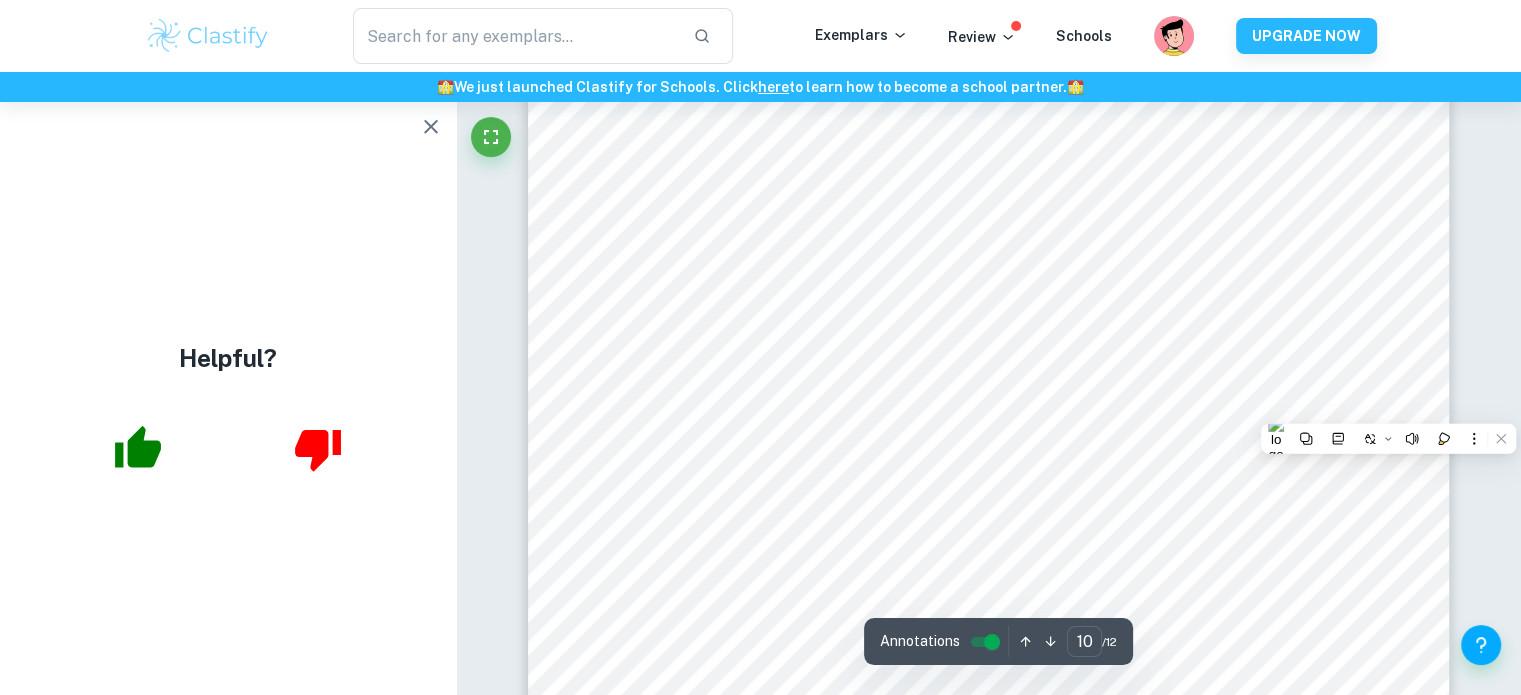 drag, startPoint x: 1458, startPoint y: 408, endPoint x: 1455, endPoint y: 385, distance: 23.194826 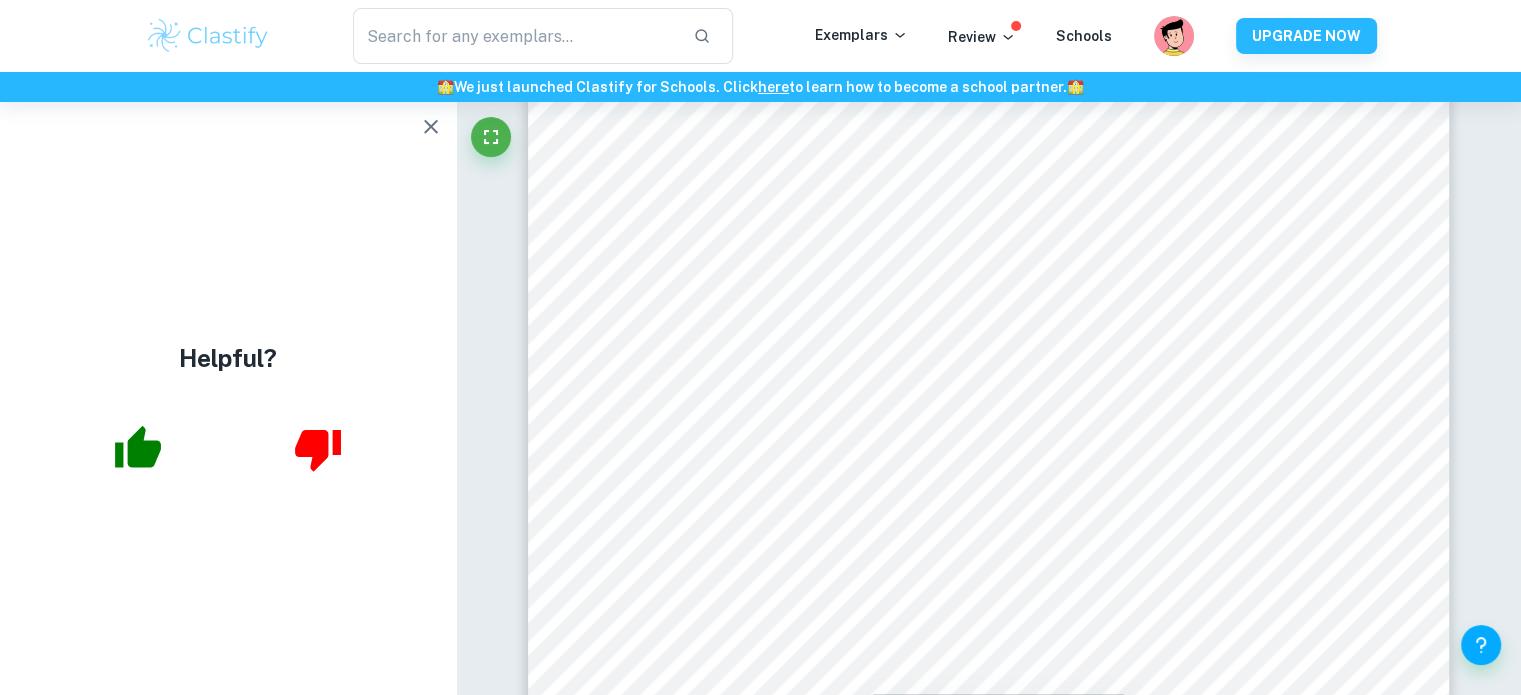 drag, startPoint x: 1457, startPoint y: 320, endPoint x: 1475, endPoint y: 243, distance: 79.07591 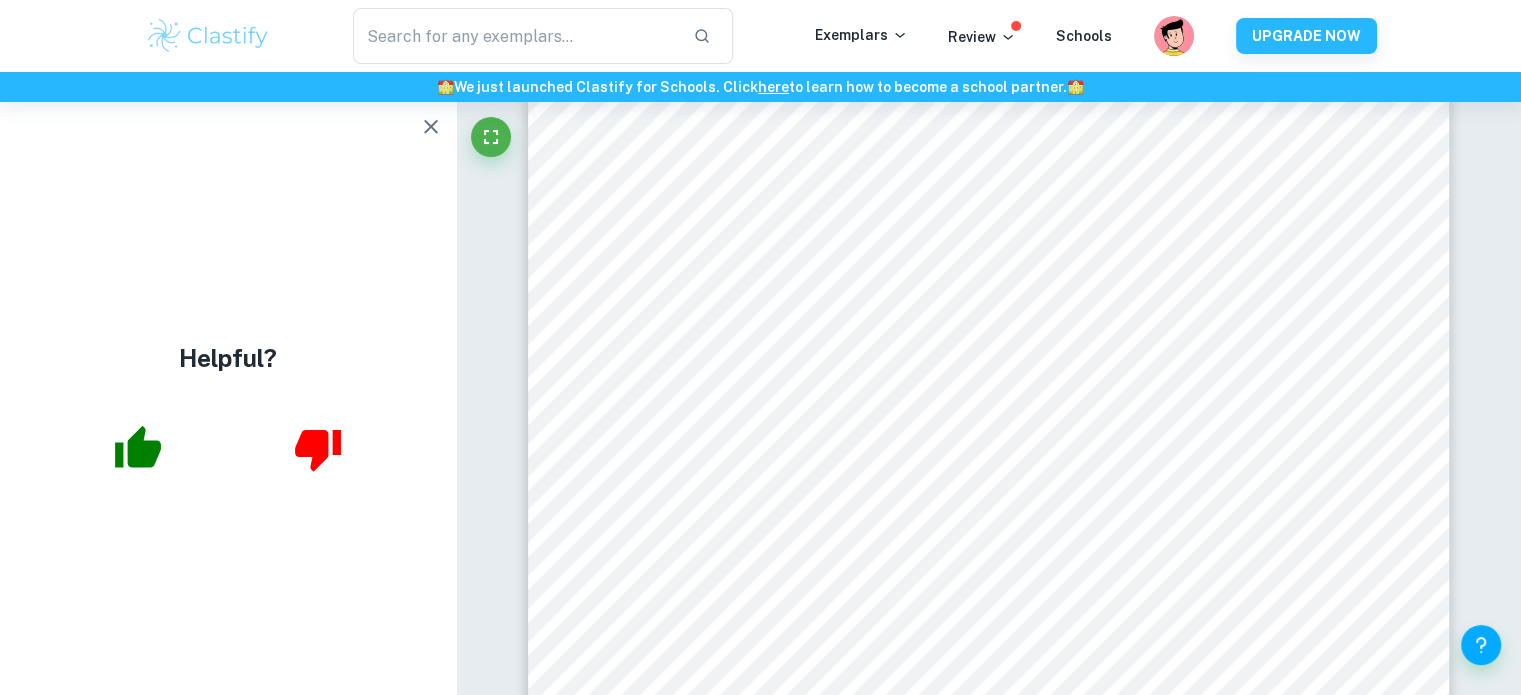 click on "Correct Criterion A :   The choice of the topic is justified through apparent personal significance, interest, or curiosity Comment:  The student expresses a connection to tennis, stating that it has been part of their life for over a decade. This significance drives their curiosity to explore the physics behind the sport, specifically investigating the relationship between impact velocity and the coefficient of restitution of a tennis ball. The student's choice to focus on a topic related to their experiences in tennis demonstrates motivation and interest in the subject. Correct Criterion A :   Evidence of personal input and initiative in the designing, implementation, or presentation of the investigation is present Comment: Correct Criterion B :   A focused and detailed topic of the investigation is identified Comment: Incorrect Criterion B :   A relevant and fully focused research question is clearly described Comment: Correct Criterion B :   Comment: Incorrect Criterion E :   Comment: examiner Upgrade Now" at bounding box center [988, -4495] 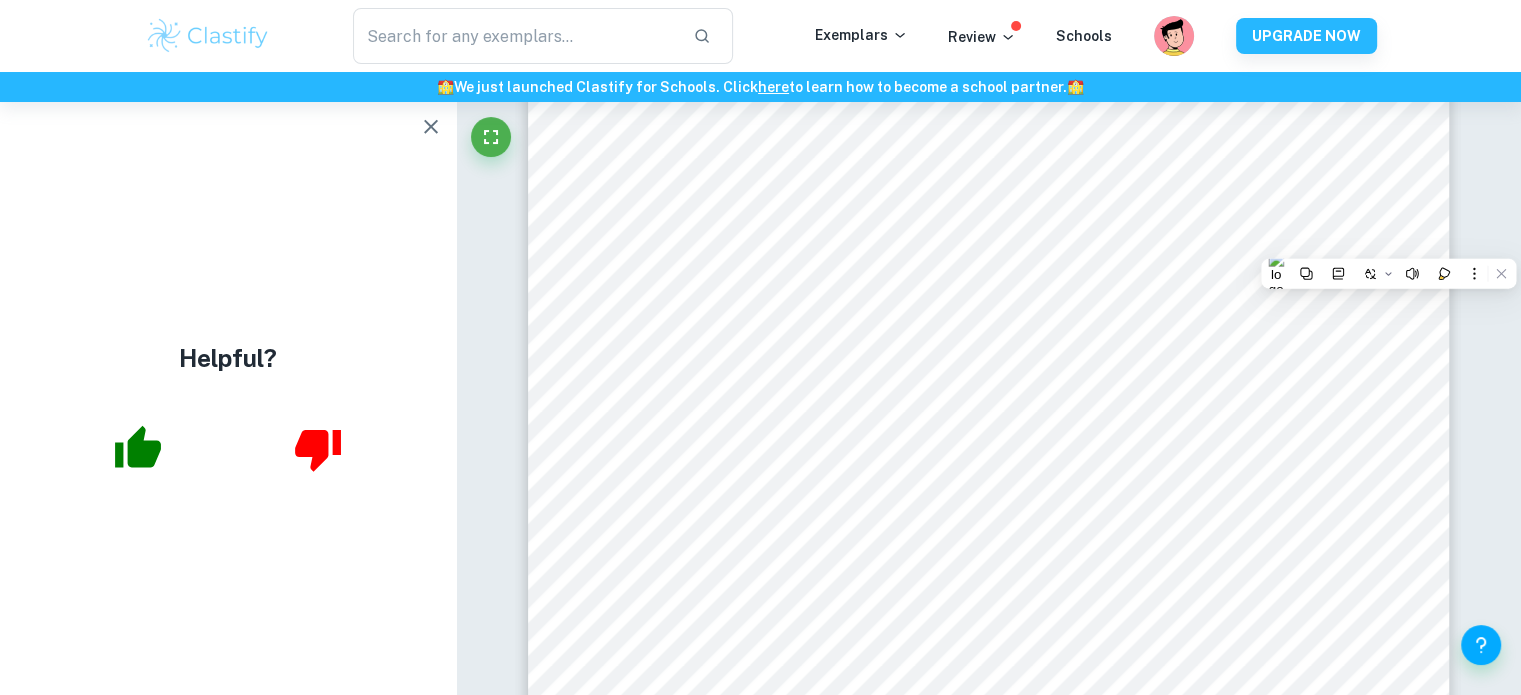 click on "Correct Criterion A :   The choice of the topic is justified through apparent personal significance, interest, or curiosity Comment:  The student expresses a connection to tennis, stating that it has been part of their life for over a decade. This significance drives their curiosity to explore the physics behind the sport, specifically investigating the relationship between impact velocity and the coefficient of restitution of a tennis ball. The student's choice to focus on a topic related to their experiences in tennis demonstrates motivation and interest in the subject. Correct Criterion A :   Evidence of personal input and initiative in the designing, implementation, or presentation of the investigation is present Comment: Correct Criterion B :   A focused and detailed topic of the investigation is identified Comment: Incorrect Criterion B :   A relevant and fully focused research question is clearly described Comment: Correct Criterion B :   Comment: Incorrect Criterion E :   Comment: examiner Upgrade Now" at bounding box center (988, -4495) 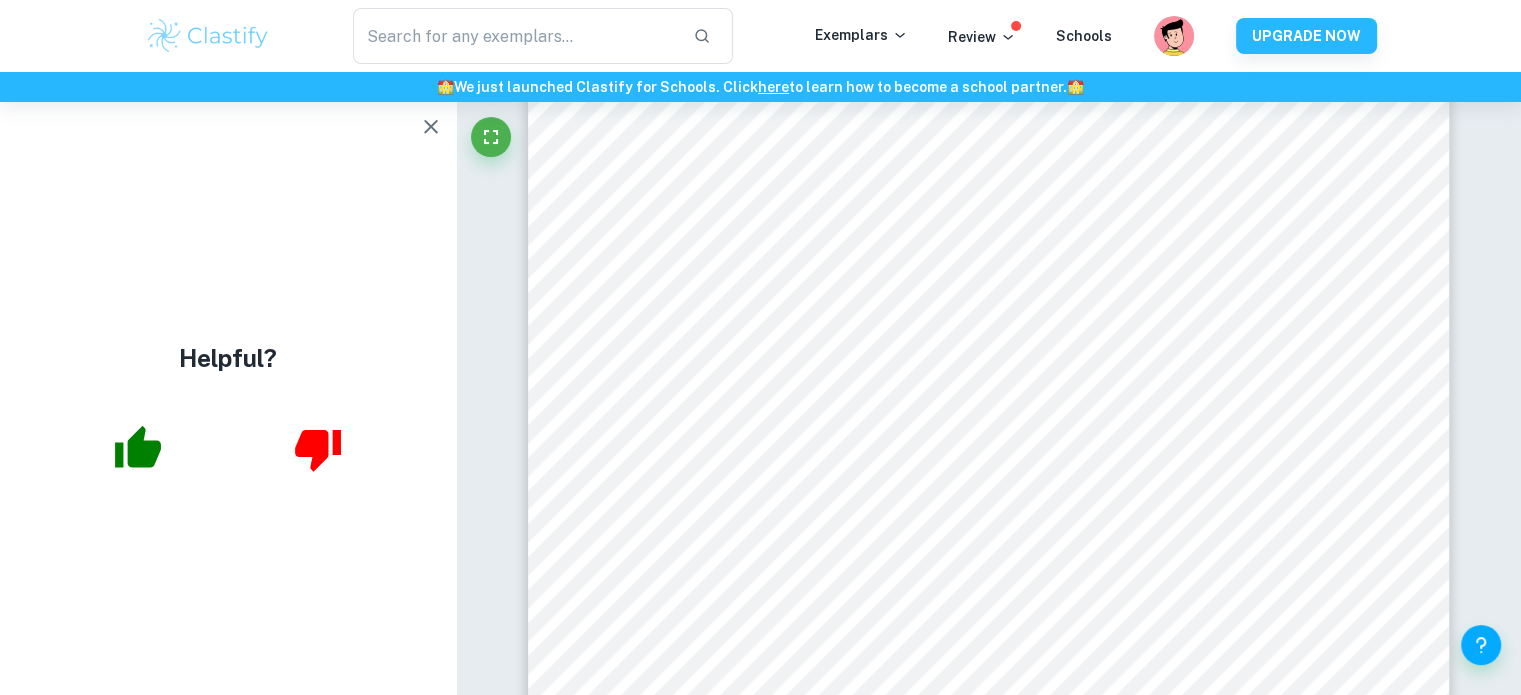 click on "Correct Criterion A :   The choice of the topic is justified through apparent personal significance, interest, or curiosity Comment:  The student expresses a connection to tennis, stating that it has been part of their life for over a decade. This significance drives their curiosity to explore the physics behind the sport, specifically investigating the relationship between impact velocity and the coefficient of restitution of a tennis ball. The student's choice to focus on a topic related to their experiences in tennis demonstrates motivation and interest in the subject. Correct Criterion A :   Evidence of personal input and initiative in the designing, implementation, or presentation of the investigation is present Comment: Correct Criterion B :   A focused and detailed topic of the investigation is identified Comment: Incorrect Criterion B :   A relevant and fully focused research question is clearly described Comment: Correct Criterion B :   Comment: Incorrect Criterion E :   Comment: examiner Upgrade Now" at bounding box center [988, -4495] 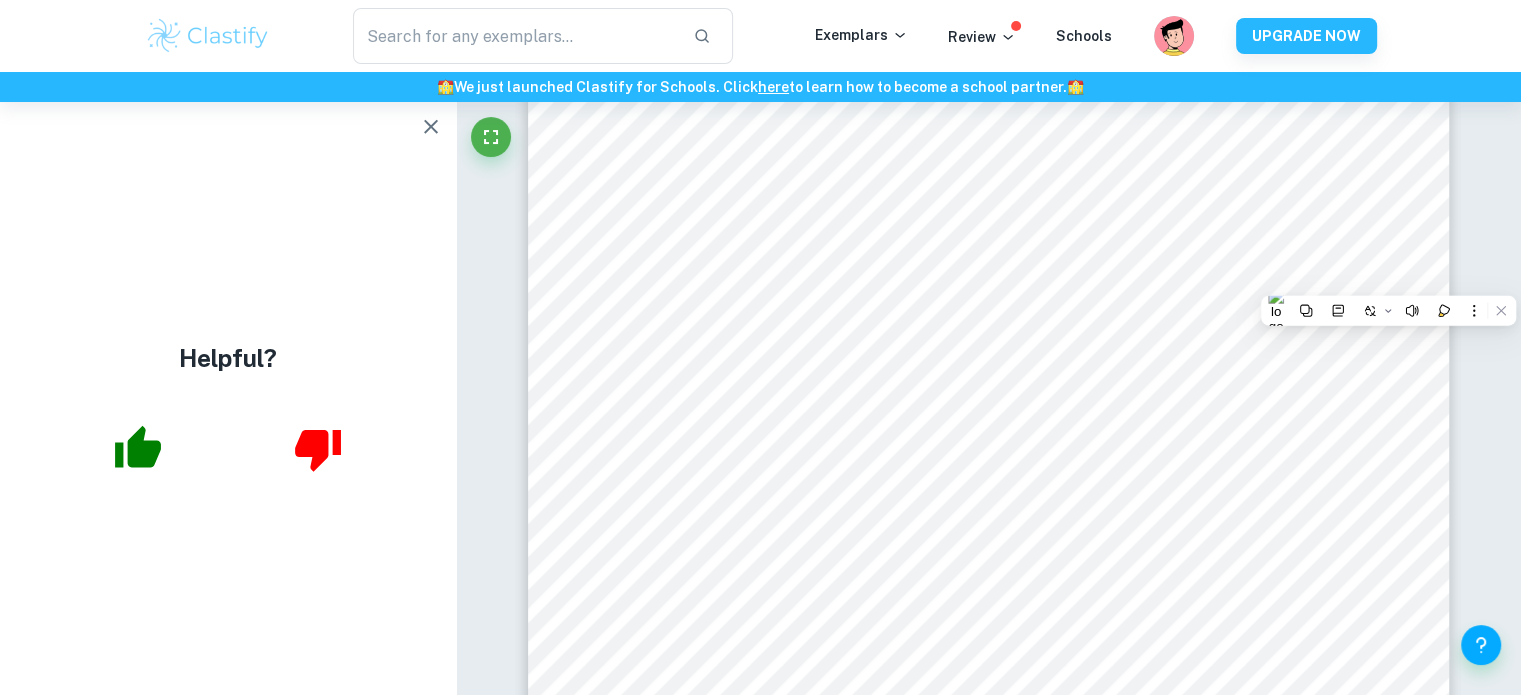 click at bounding box center (1388, 311) 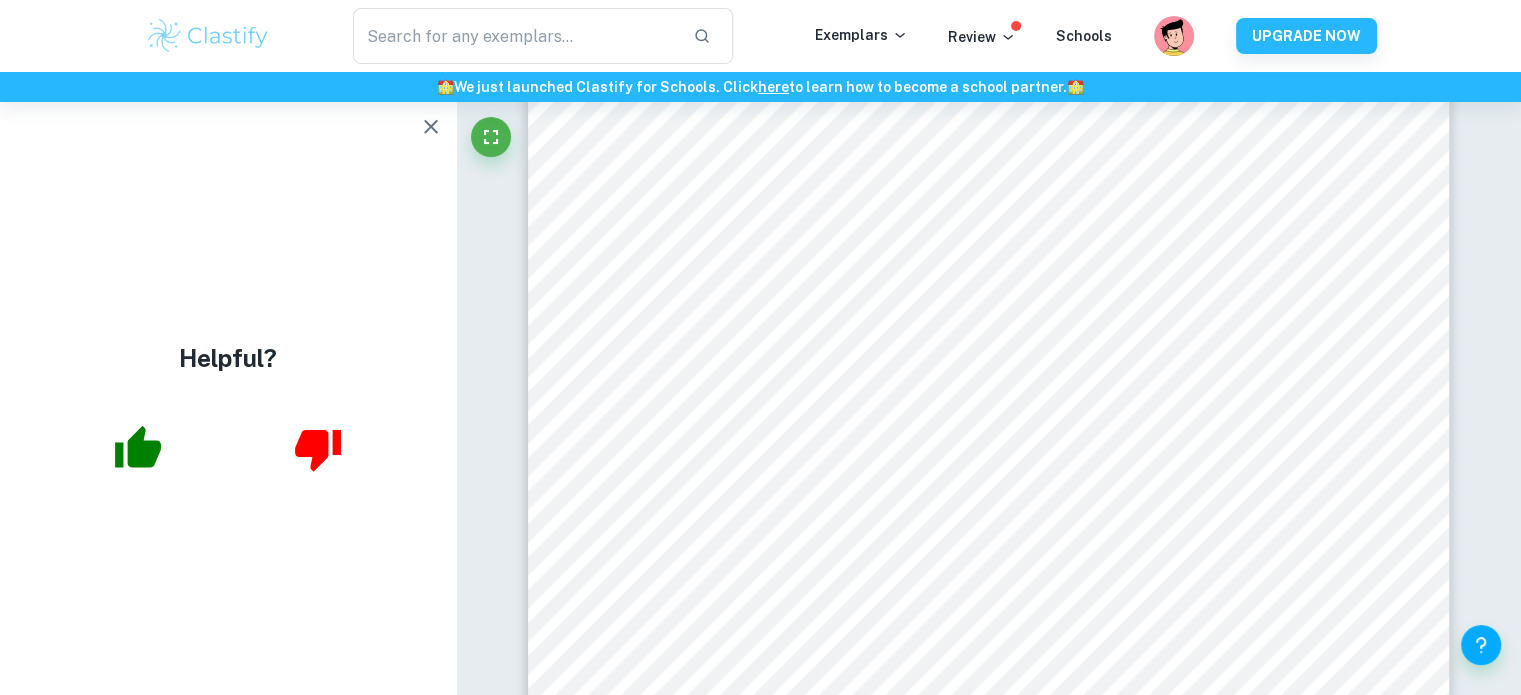 click on "Correct Criterion A :   The choice of the topic is justified through apparent personal significance, interest, or curiosity Comment:  The student expresses a connection to tennis, stating that it has been part of their life for over a decade. This significance drives their curiosity to explore the physics behind the sport, specifically investigating the relationship between impact velocity and the coefficient of restitution of a tennis ball. The student's choice to focus on a topic related to their experiences in tennis demonstrates motivation and interest in the subject. Correct Criterion A :   Evidence of personal input and initiative in the designing, implementation, or presentation of the investigation is present Comment: Correct Criterion B :   A focused and detailed topic of the investigation is identified Comment: Incorrect Criterion B :   A relevant and fully focused research question is clearly described Comment: Correct Criterion B :   Comment: Incorrect Criterion E :   Comment: examiner Upgrade Now" at bounding box center [988, -4495] 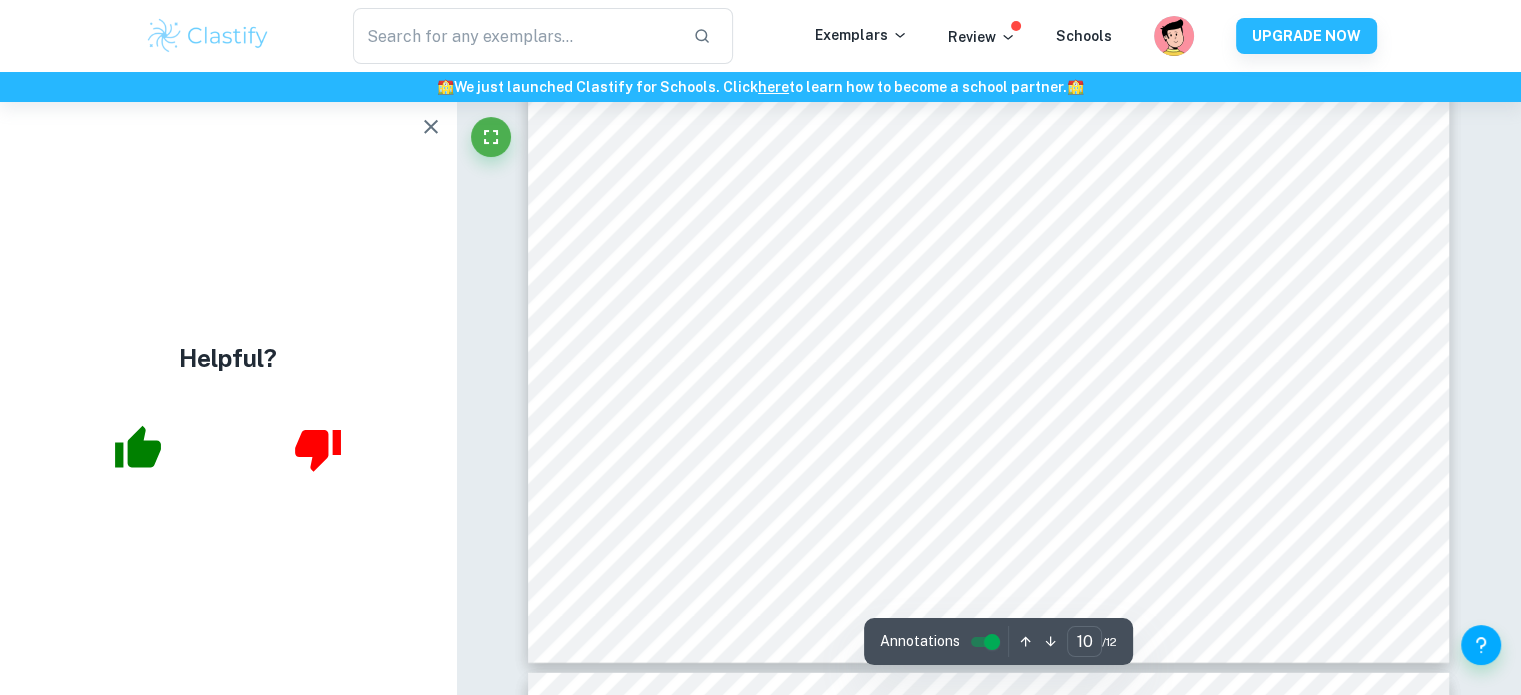 scroll, scrollTop: 13005, scrollLeft: 0, axis: vertical 